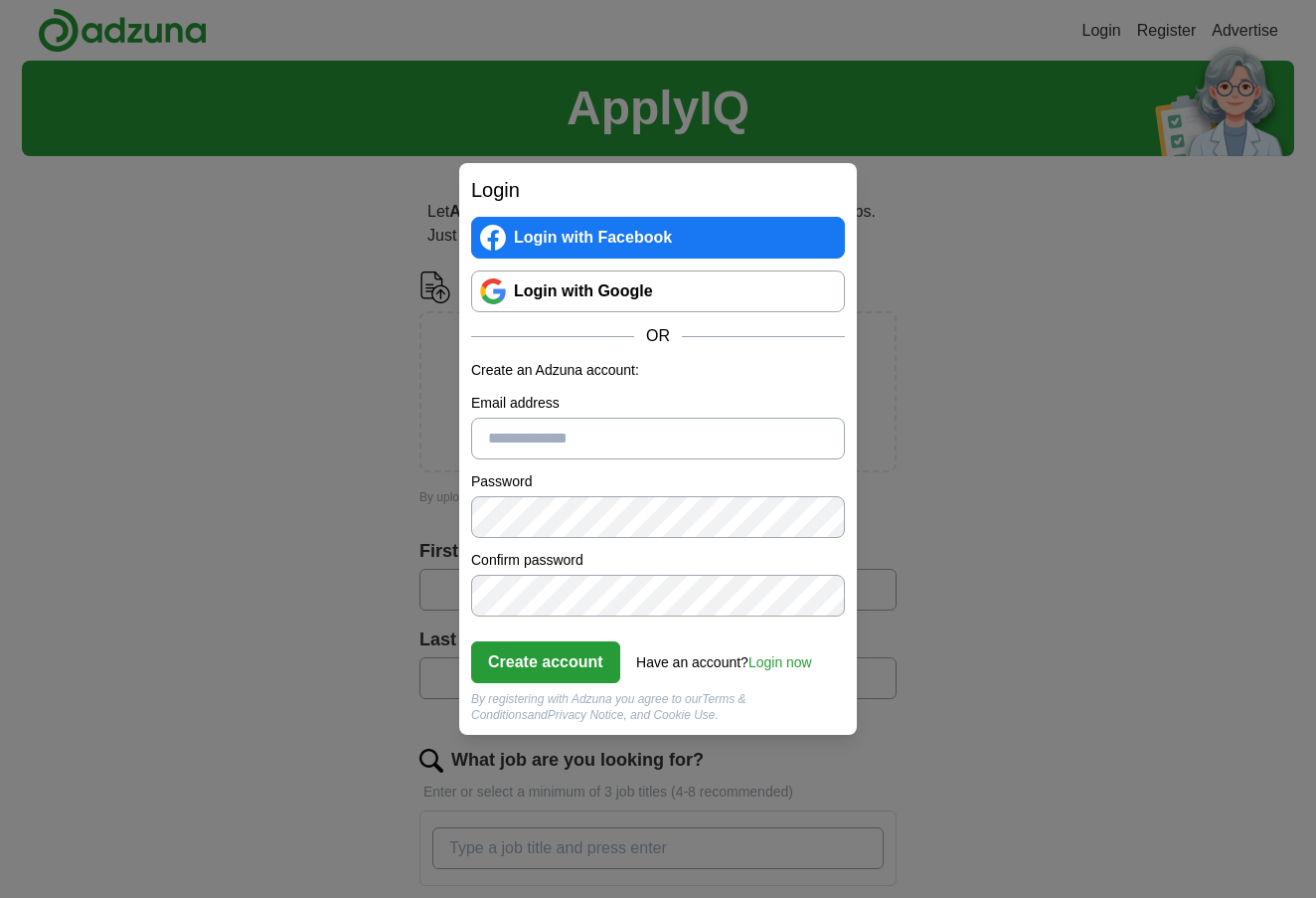 scroll, scrollTop: 0, scrollLeft: 0, axis: both 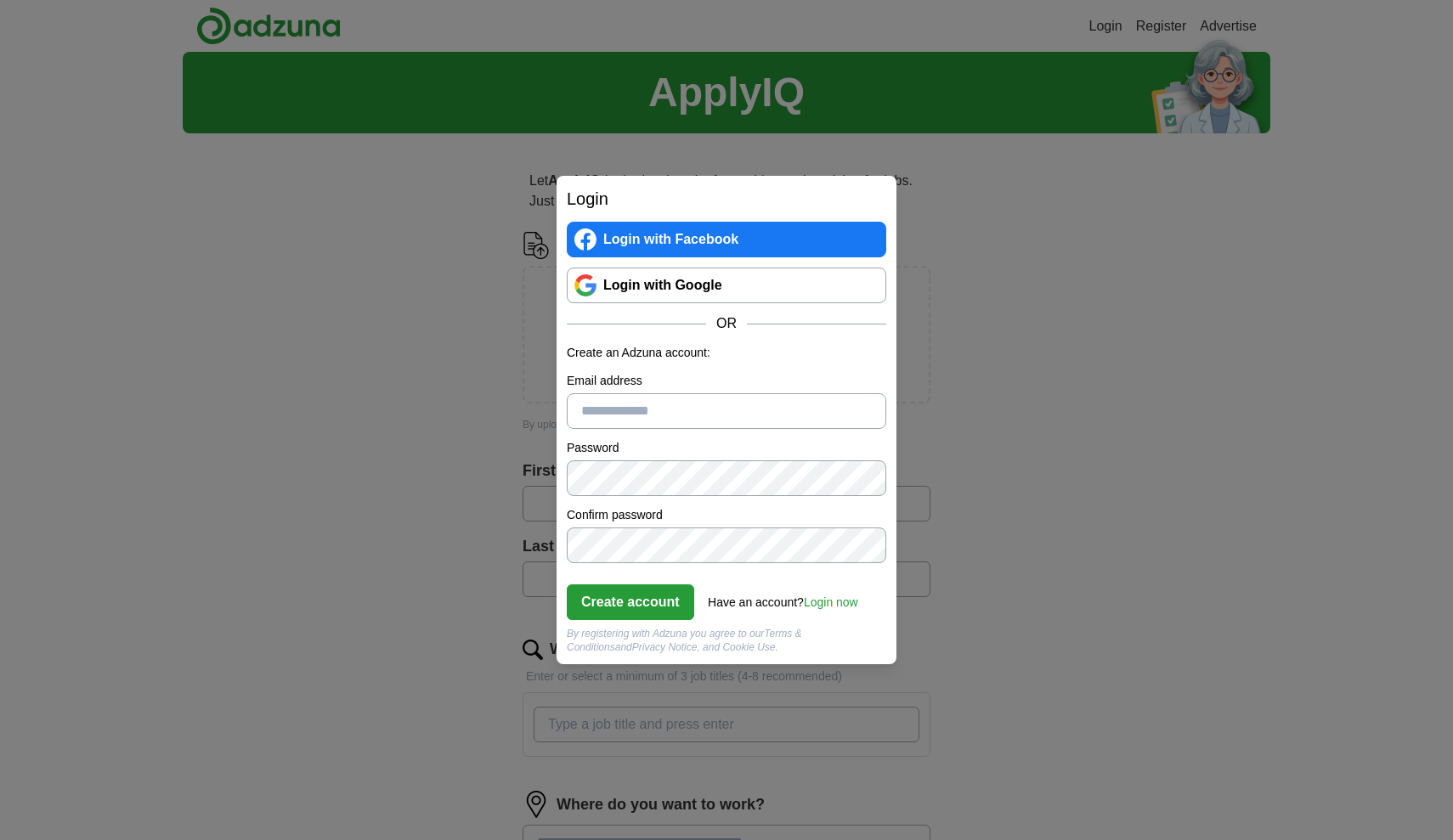 click on "Email address" at bounding box center (726, 411) 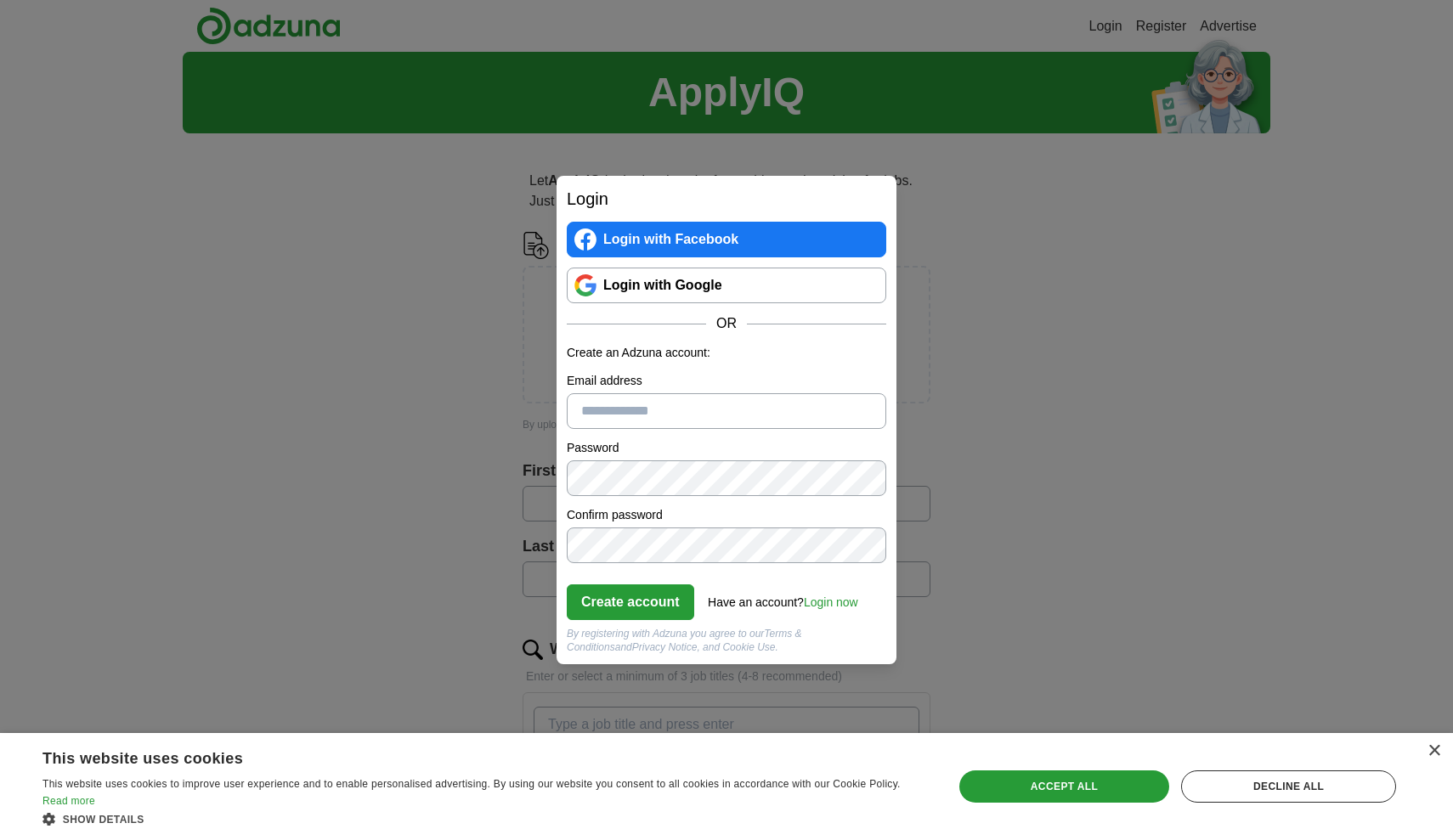 type on "**********" 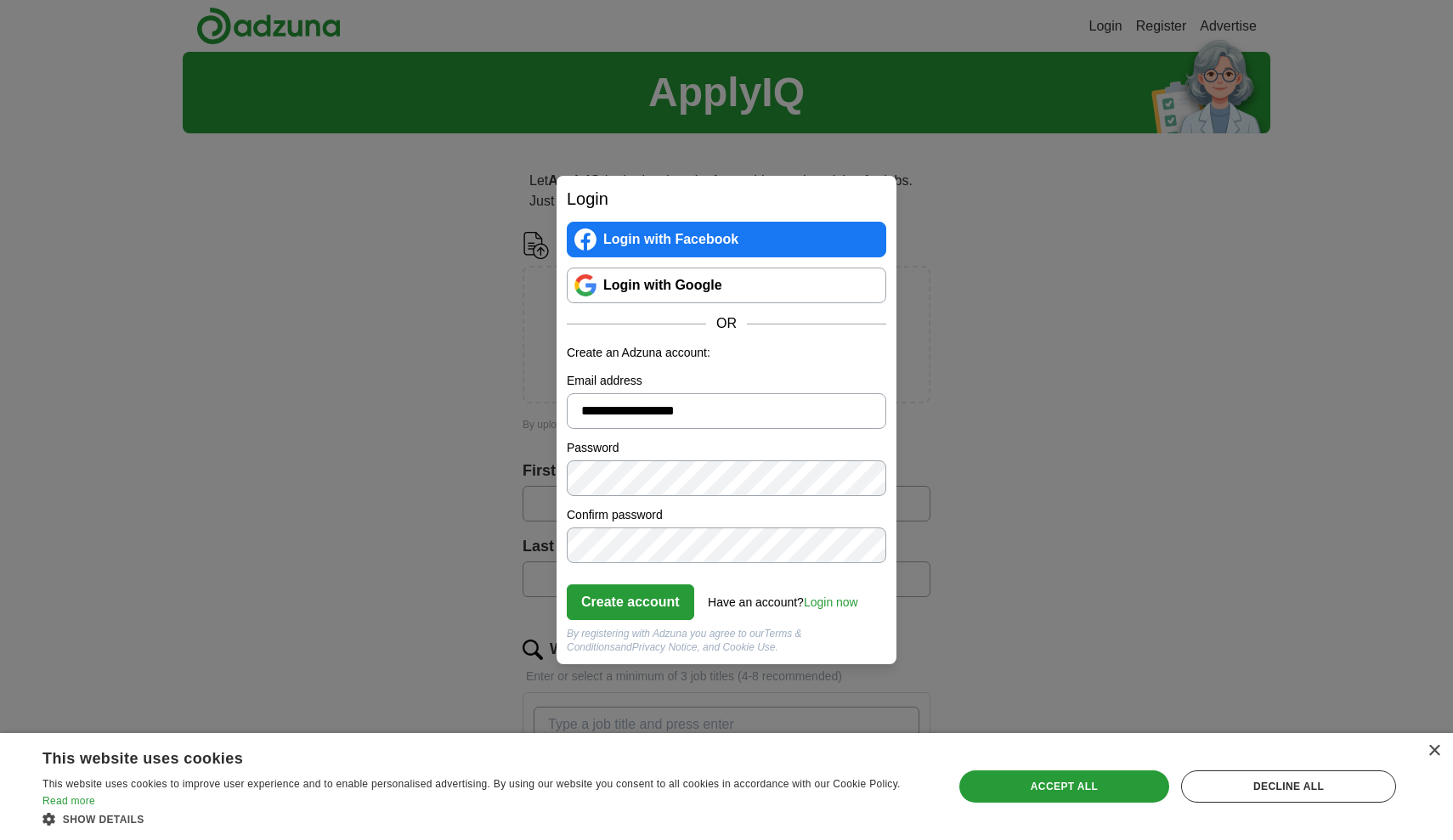 click on "Create account" at bounding box center [630, 602] 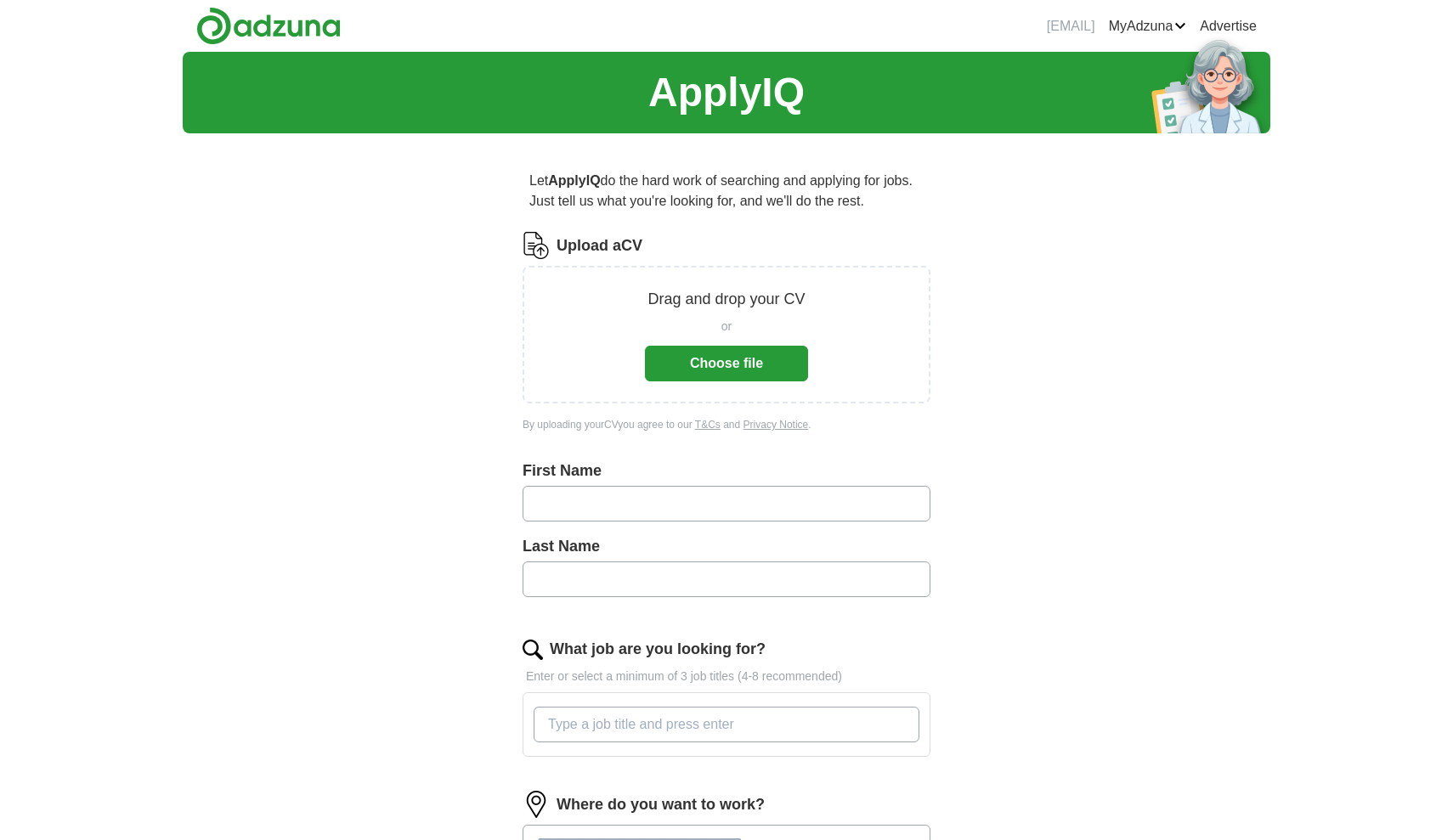 scroll, scrollTop: 0, scrollLeft: 0, axis: both 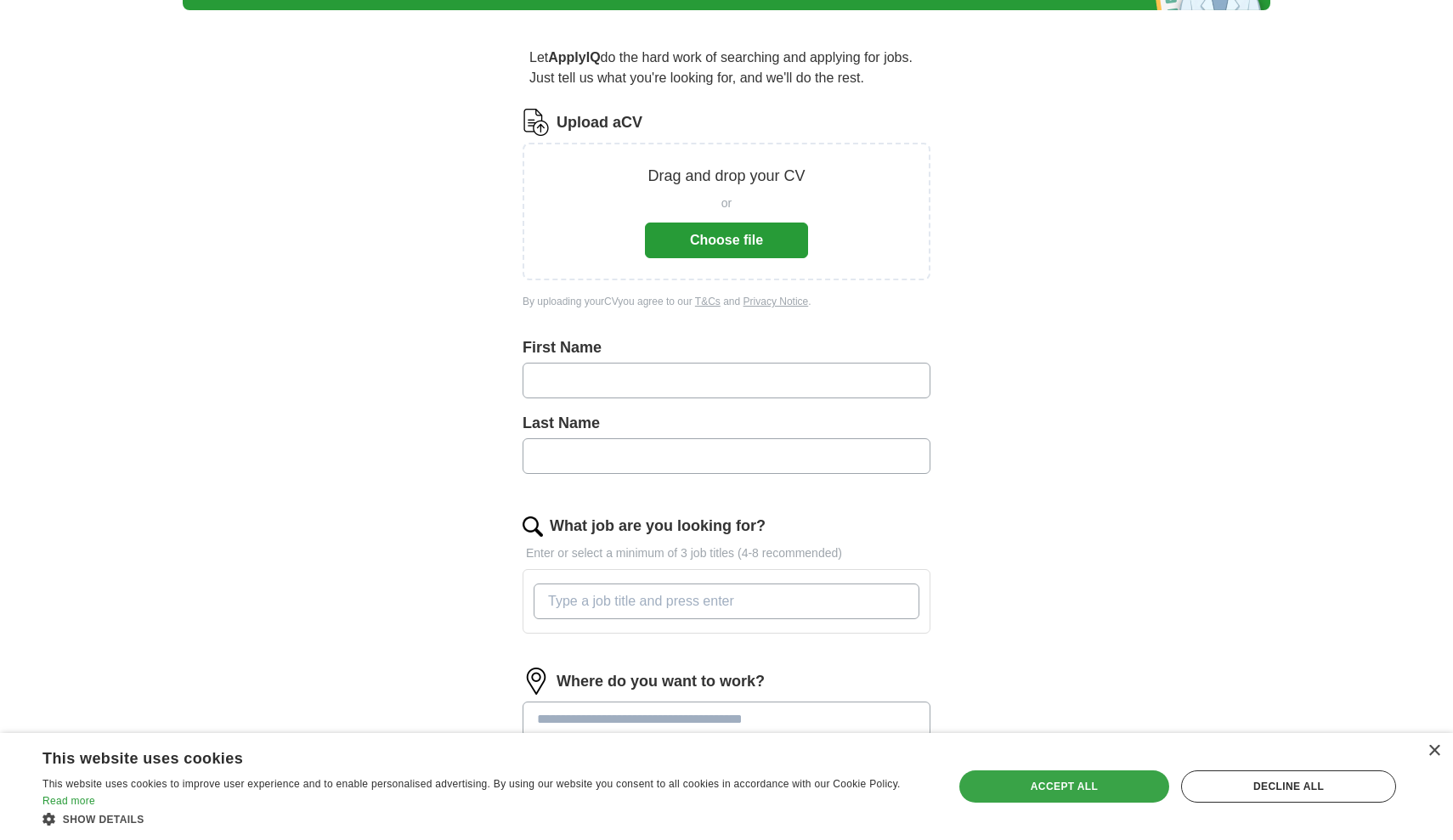 click on "Accept all" at bounding box center (1064, 786) 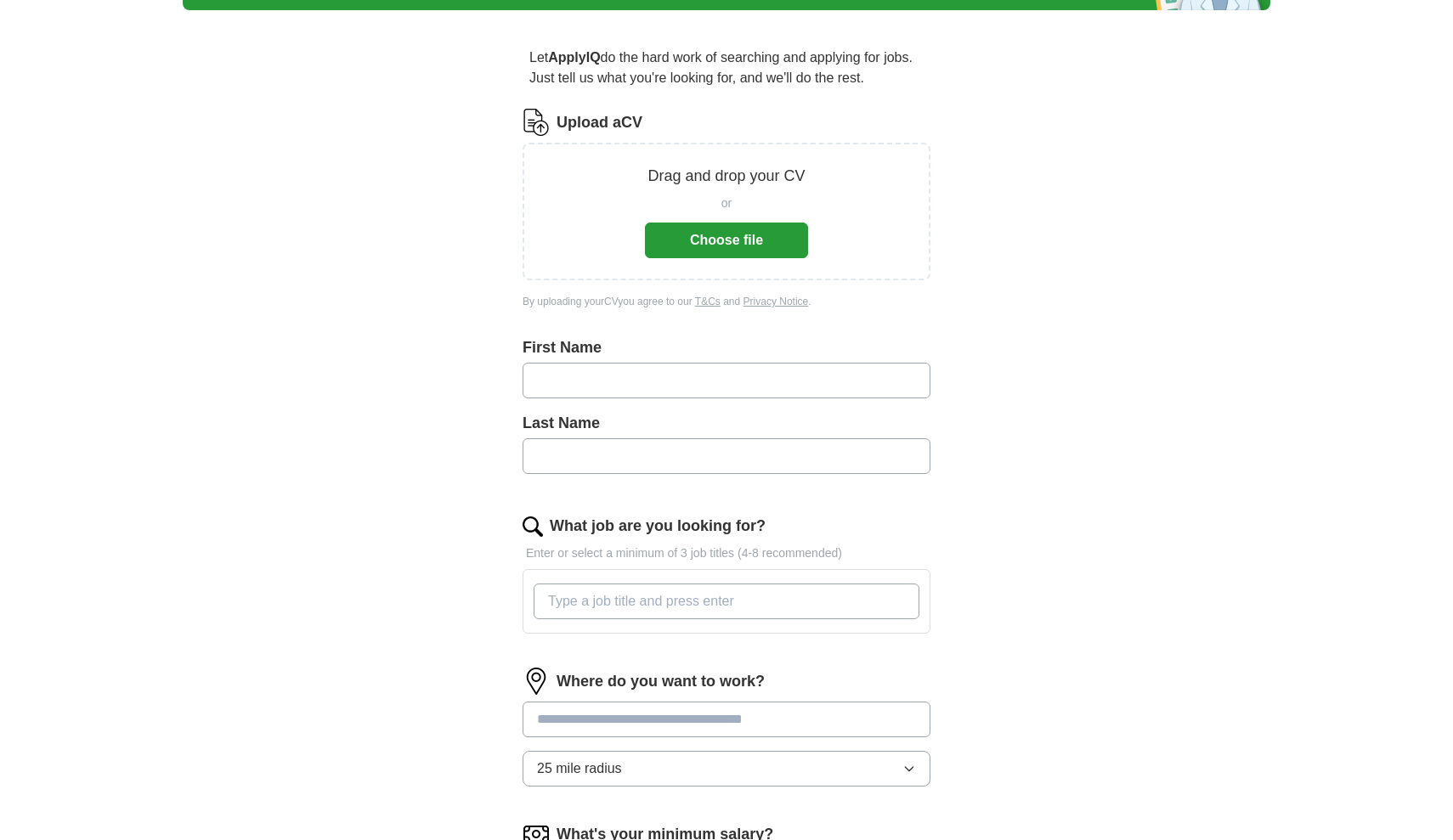 click on "Choose file" at bounding box center [726, 240] 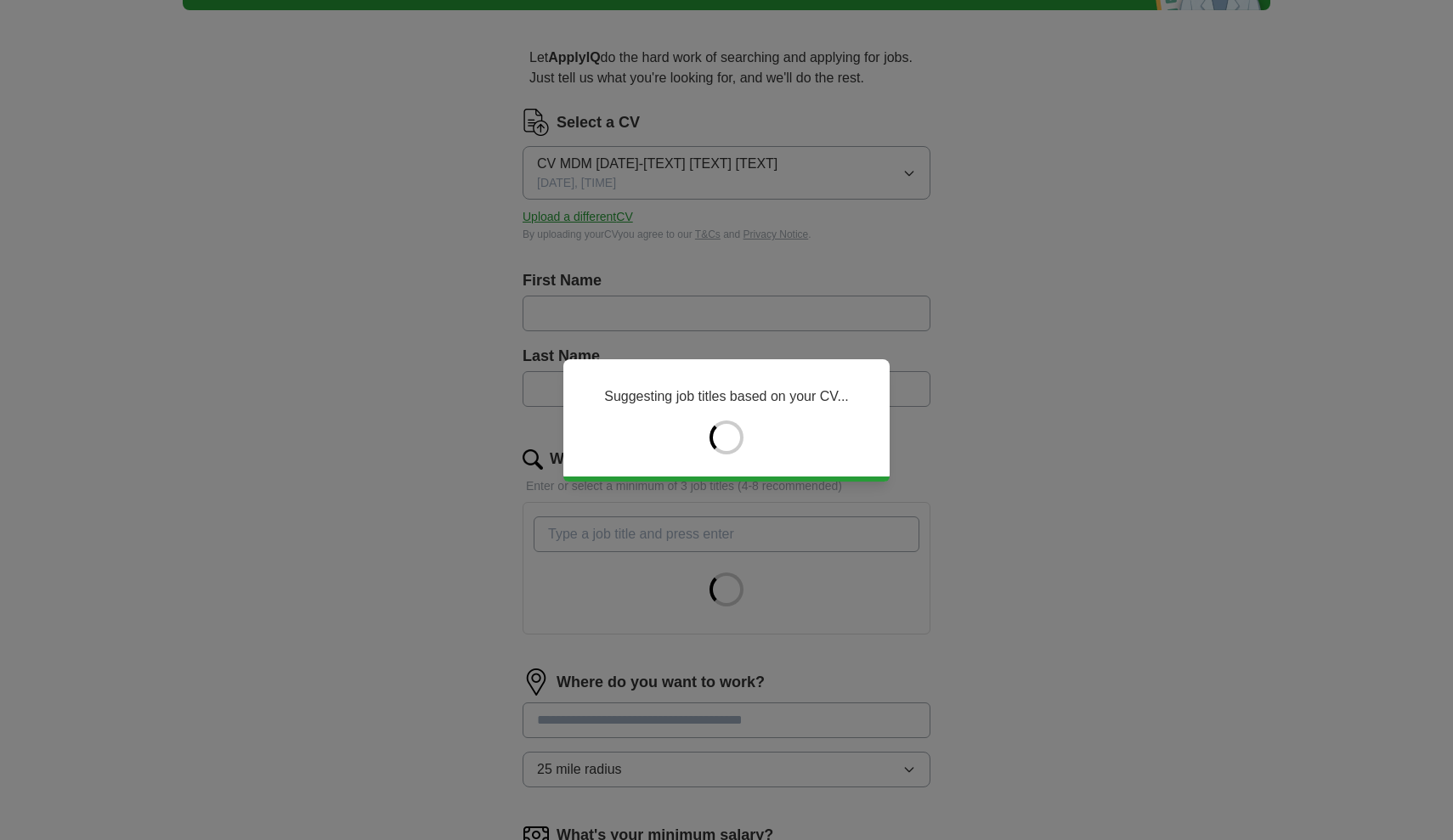type on "******" 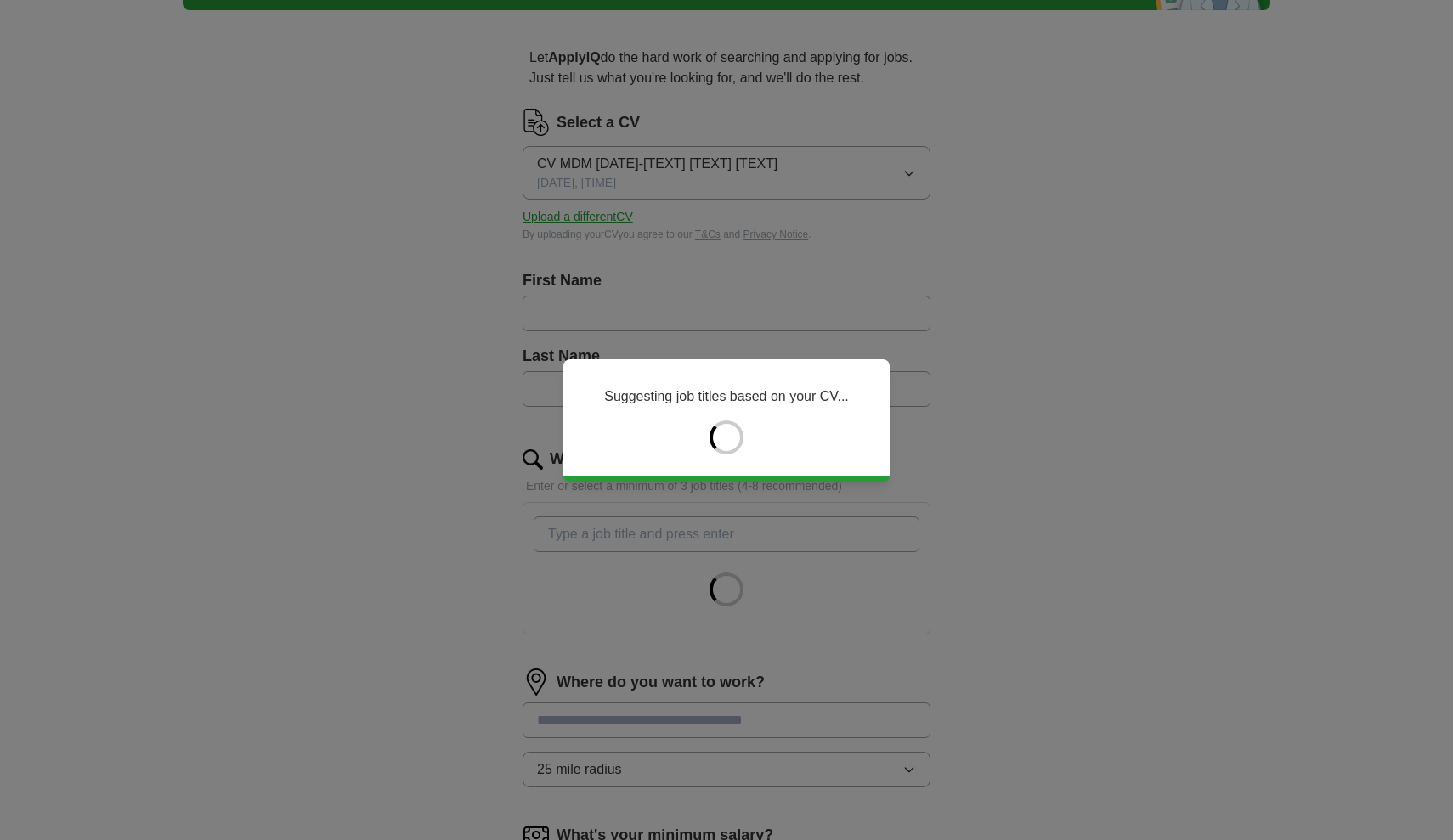 type on "*******" 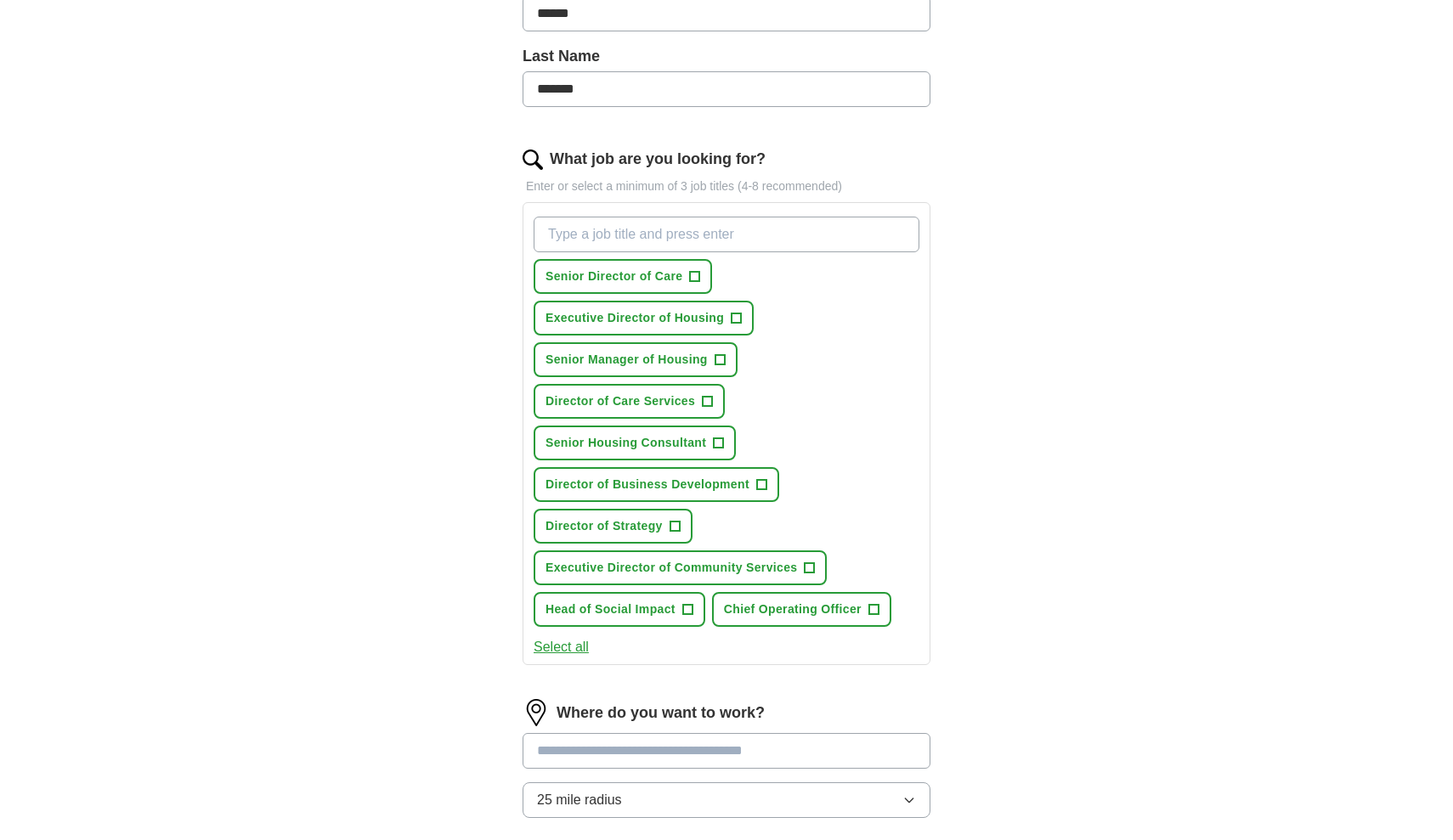 scroll, scrollTop: 426, scrollLeft: 0, axis: vertical 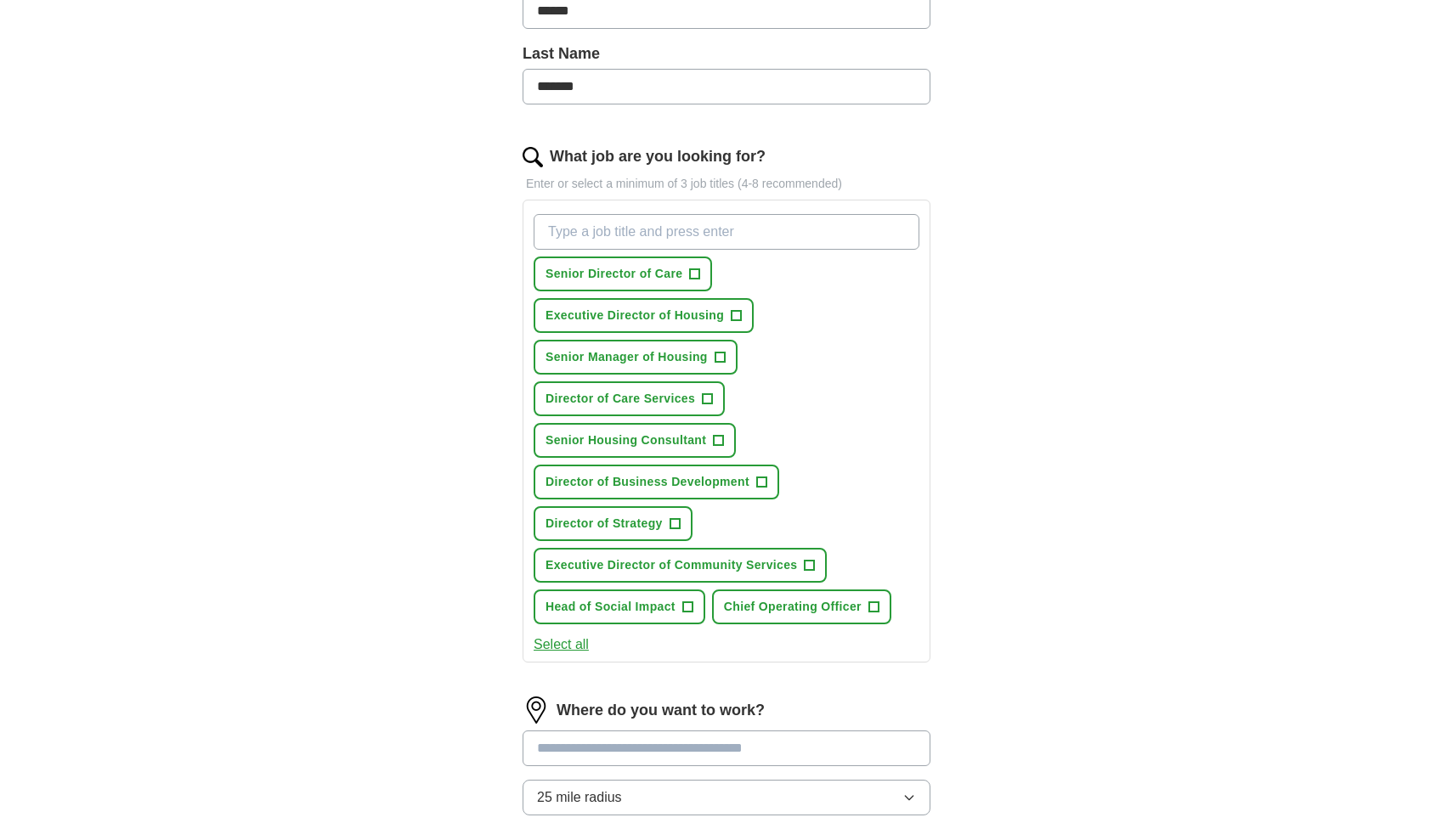 click on "Executive Director of Housing" at bounding box center [635, 315] 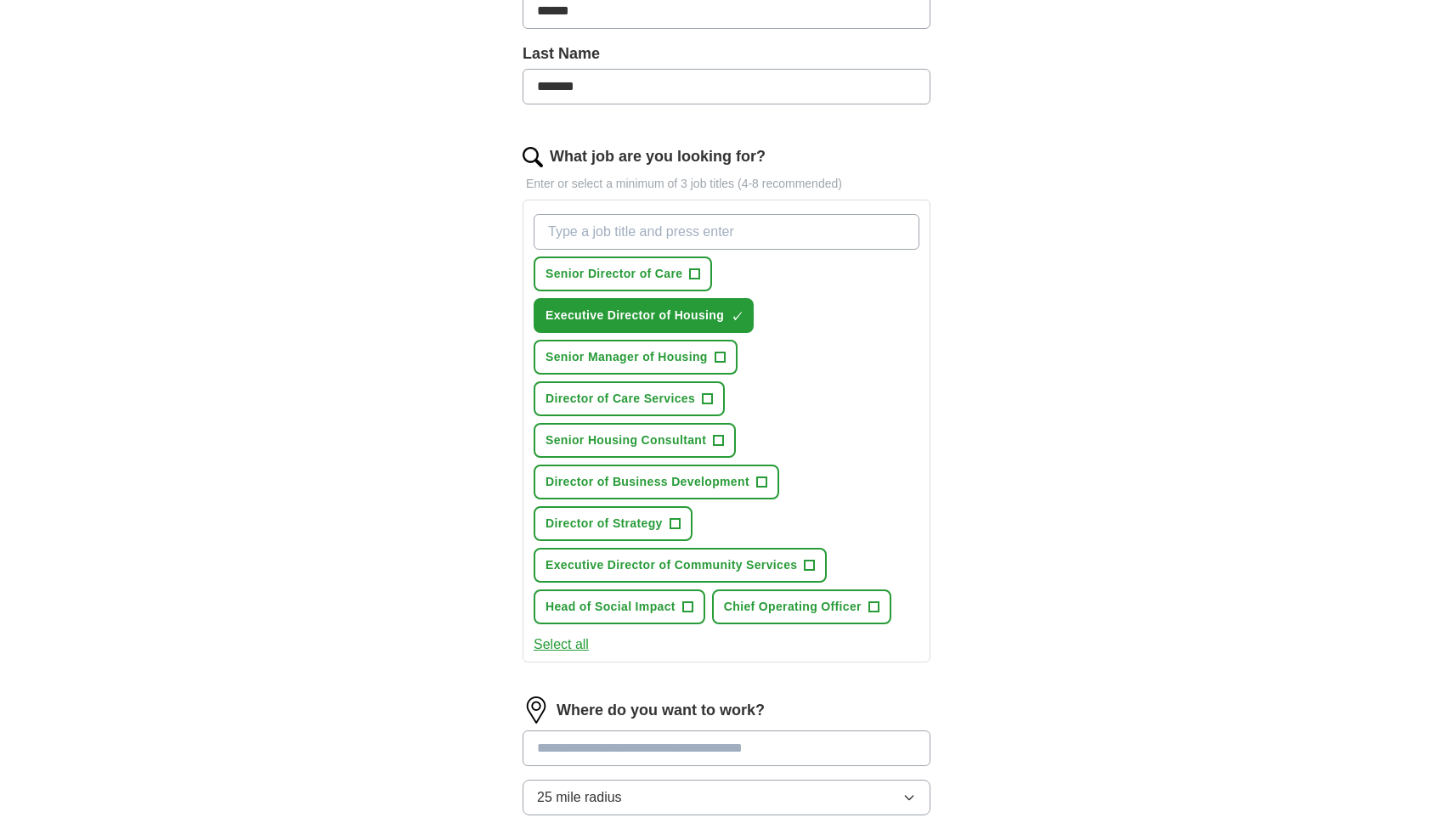 click on "Senior Housing Consultant" at bounding box center (625, 440) 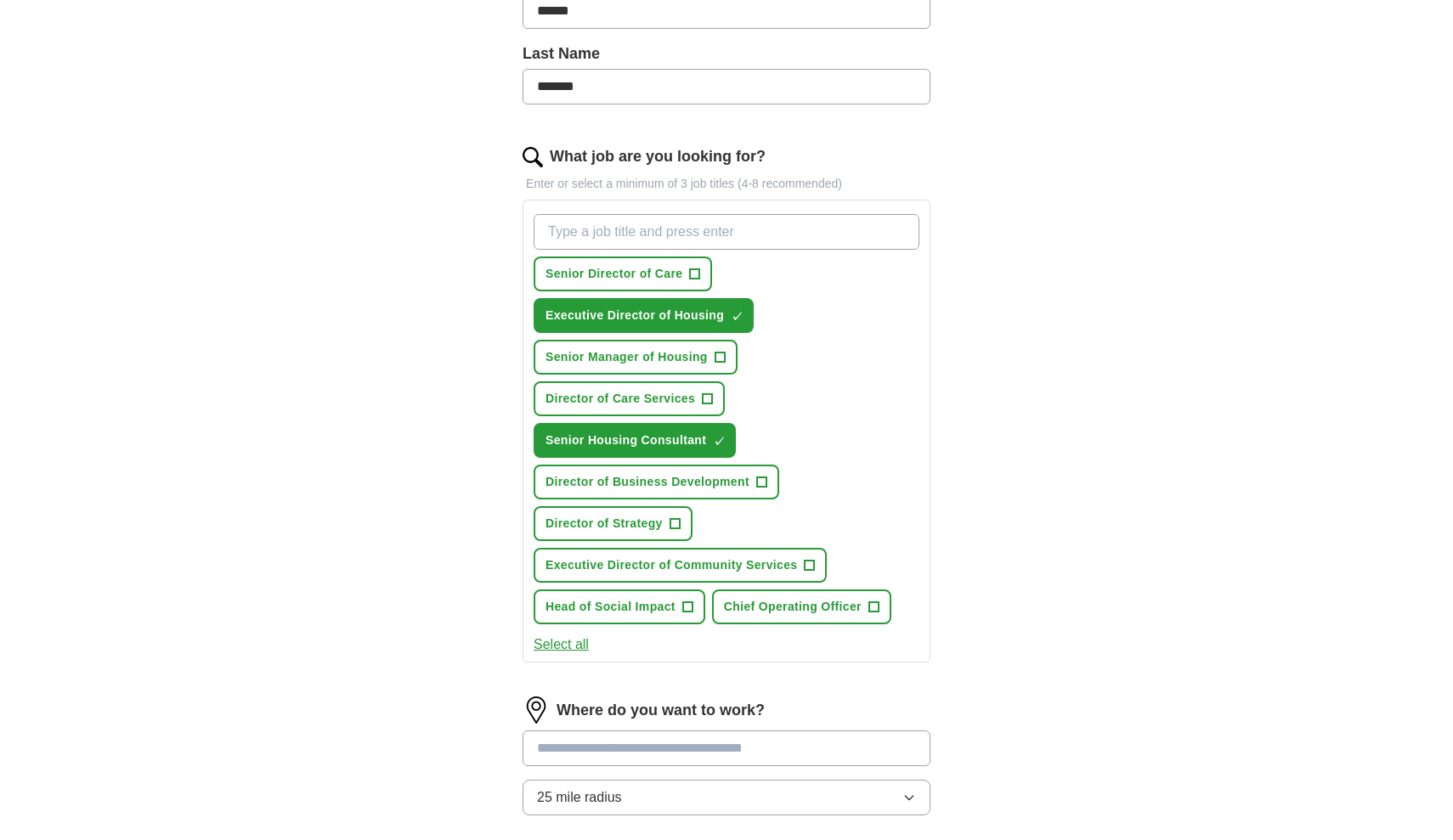 click on "Director of Business Development" at bounding box center (647, 482) 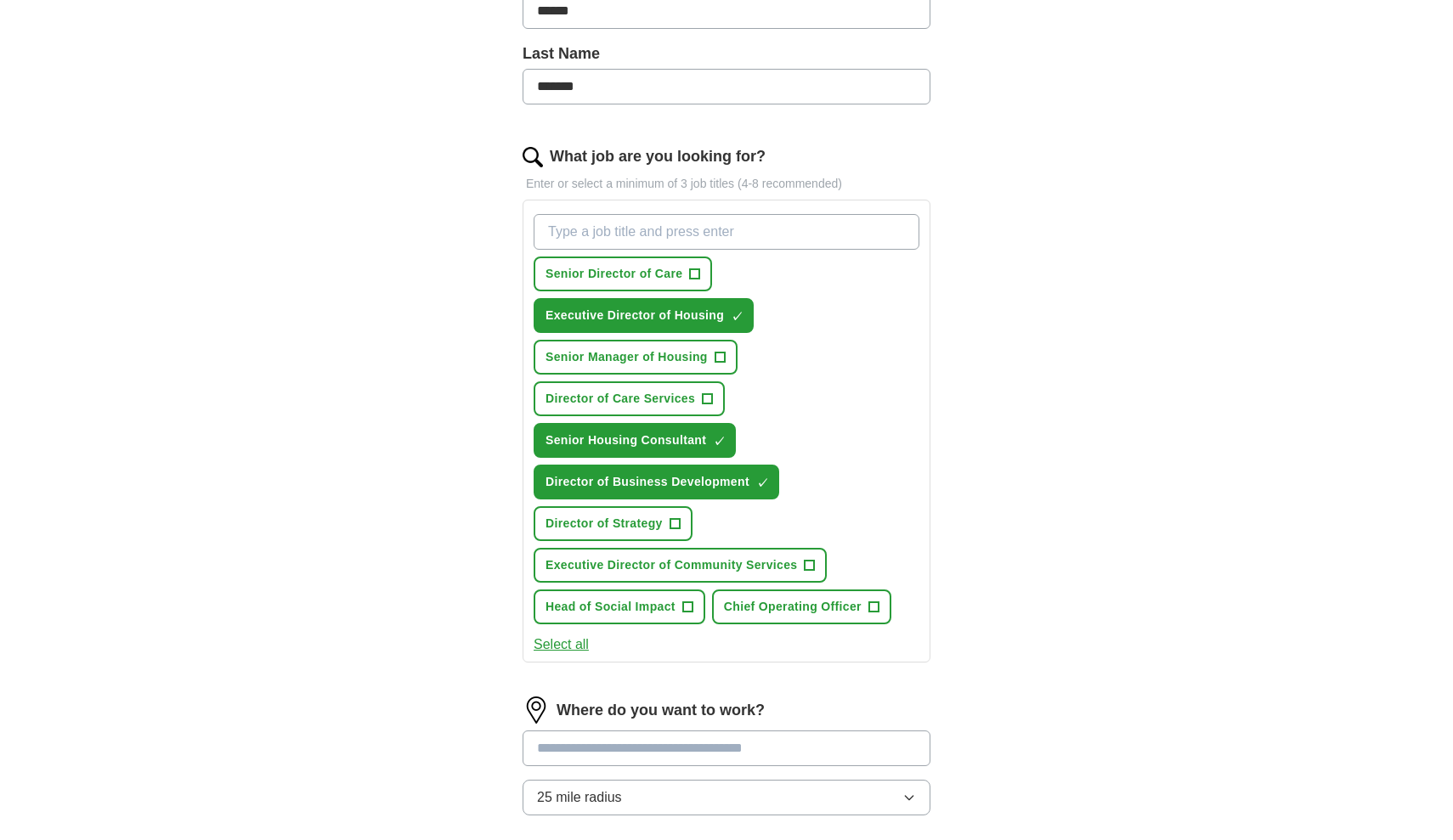 click on "Director of Strategy" at bounding box center (604, 523) 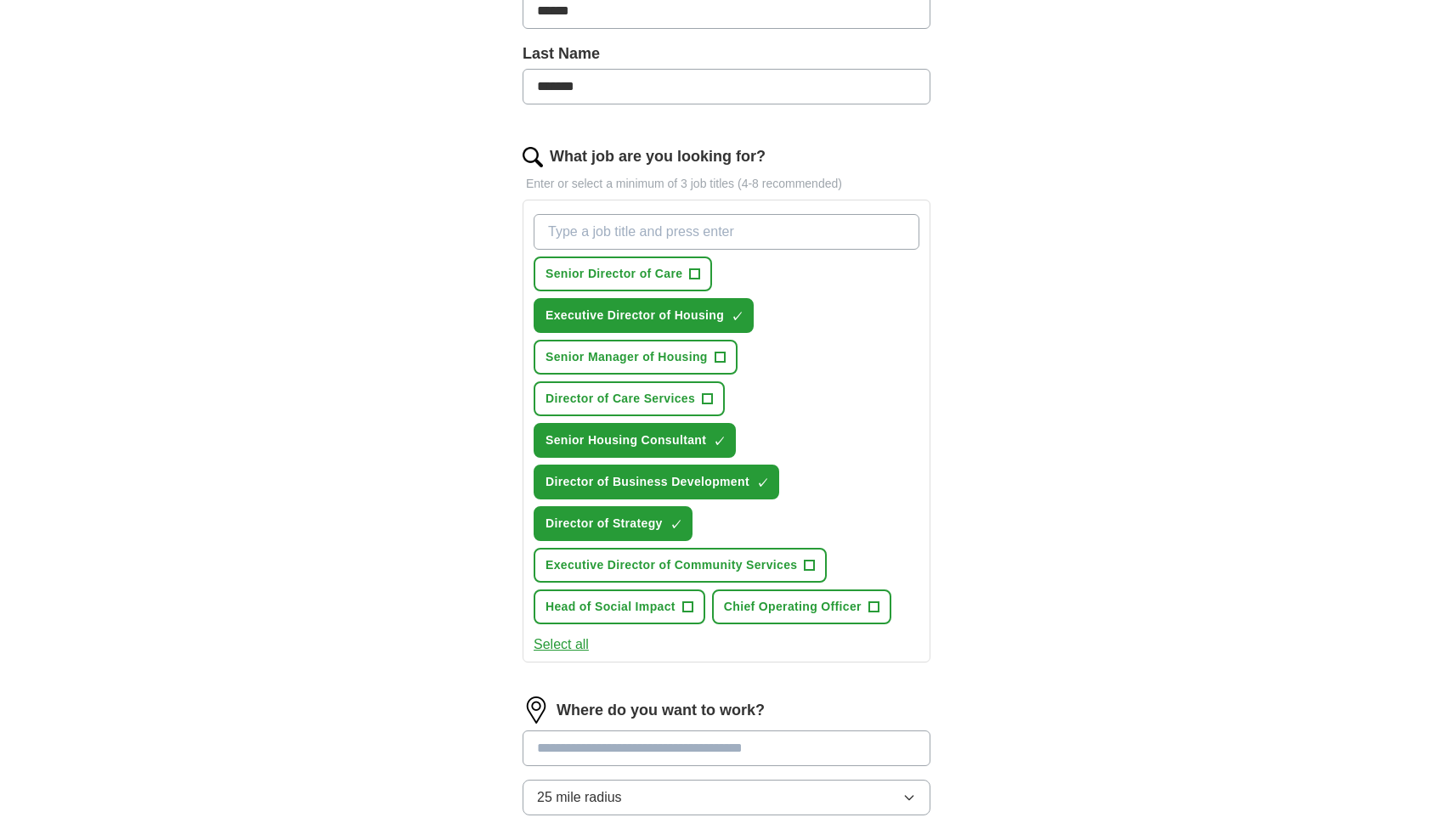 click on "Executive Director of Community Services" at bounding box center [671, 565] 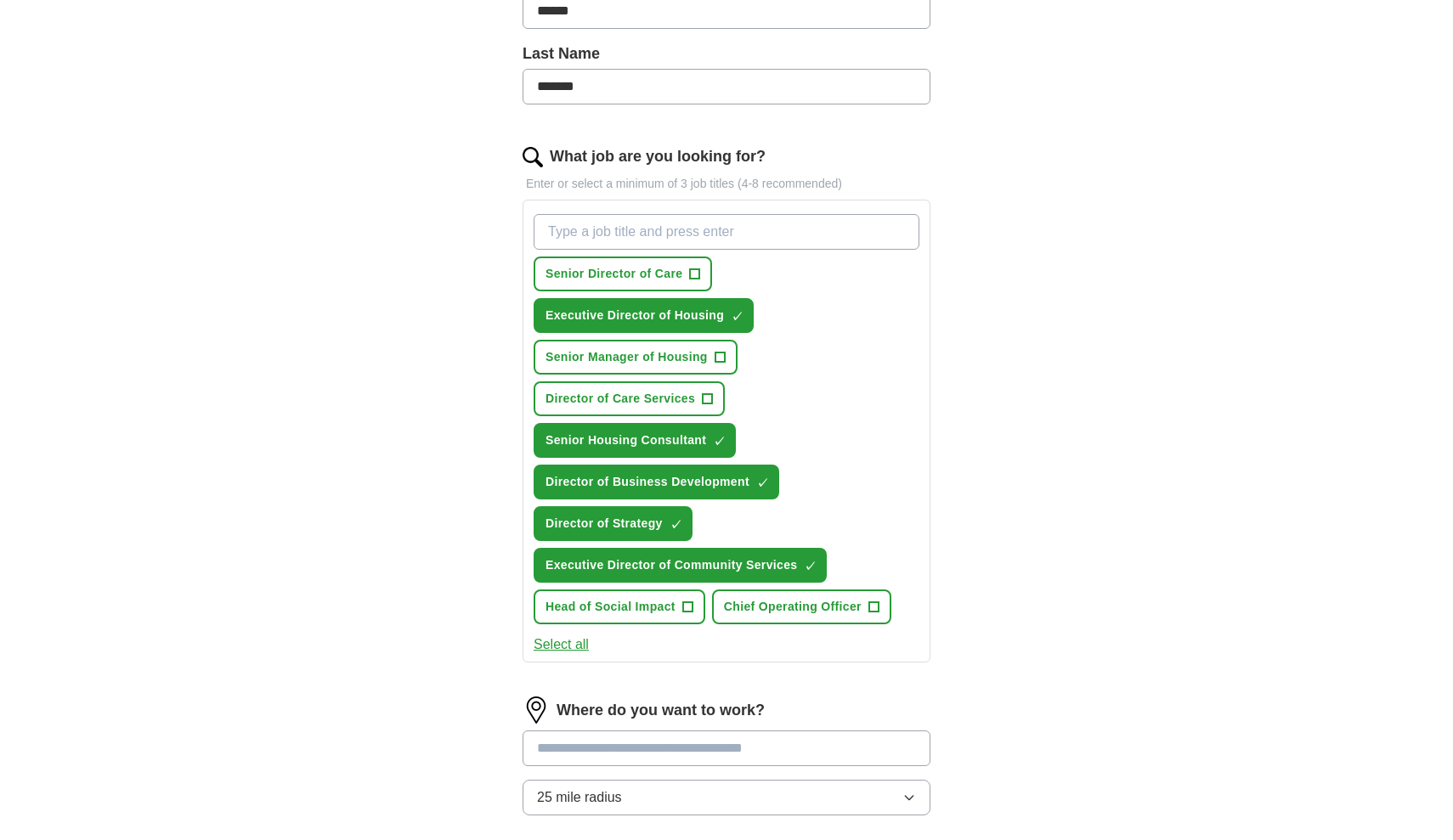 click on "Chief Operating Officer" at bounding box center (793, 606) 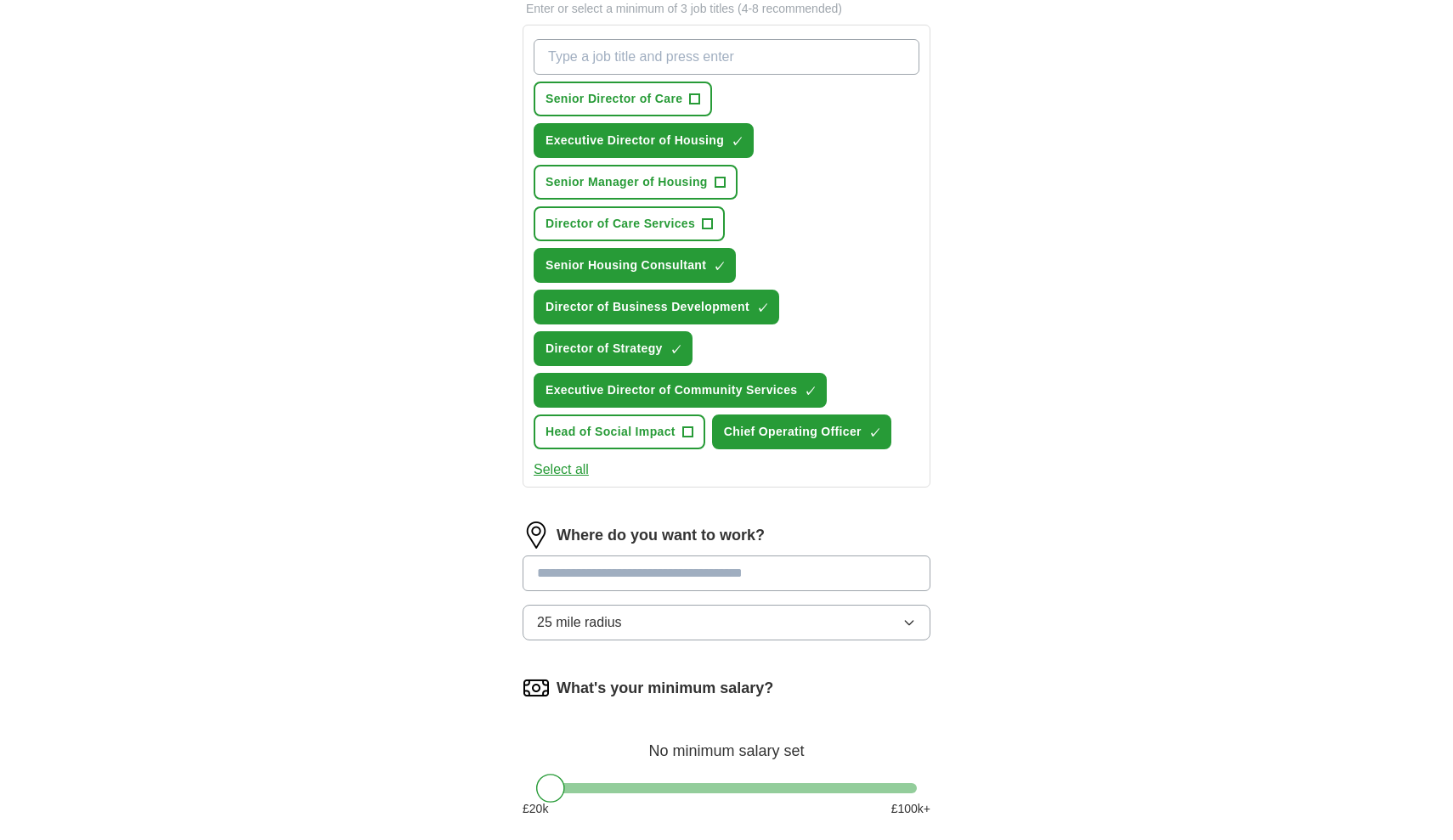 scroll, scrollTop: 613, scrollLeft: 0, axis: vertical 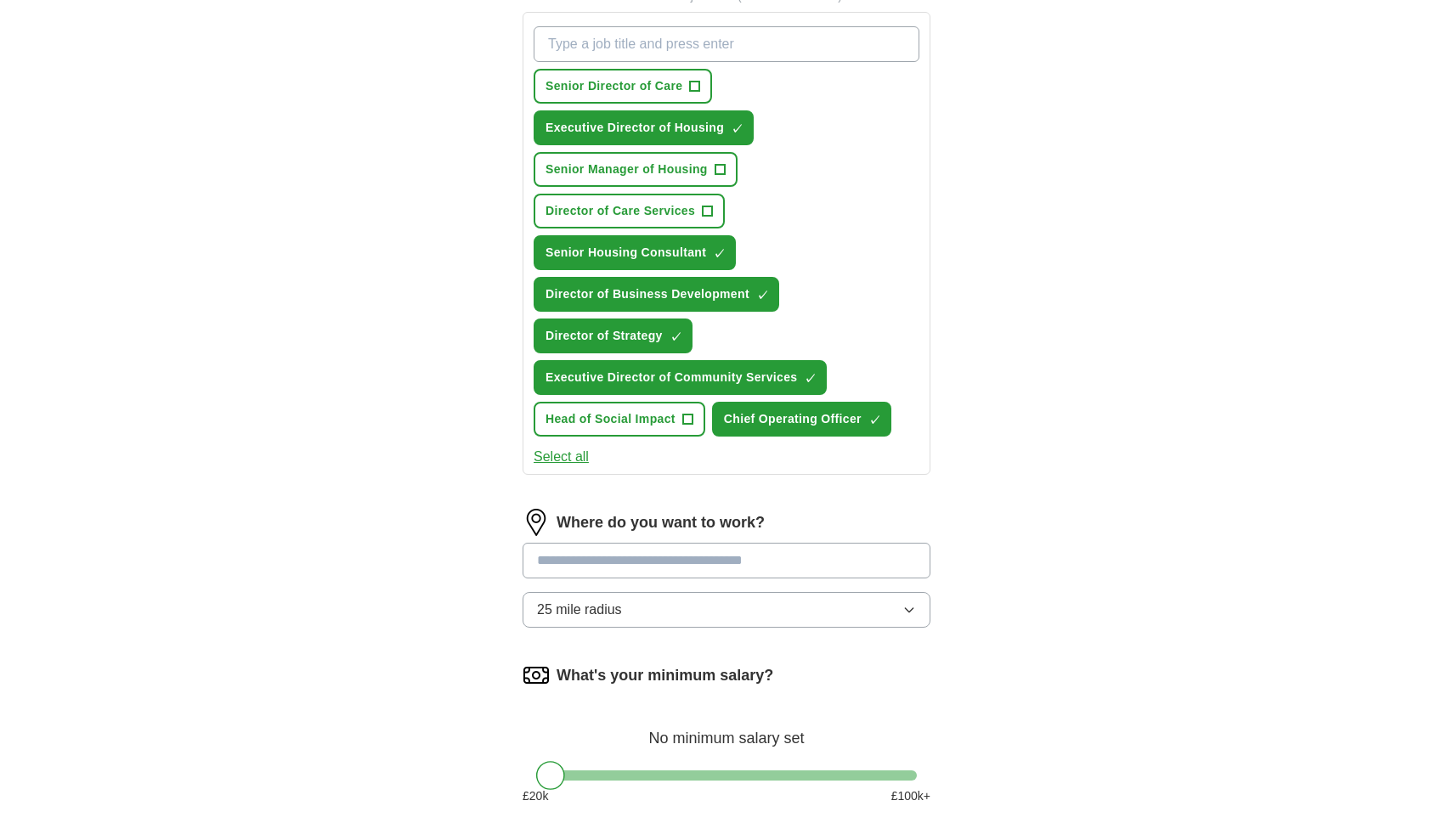 click at bounding box center (726, 561) 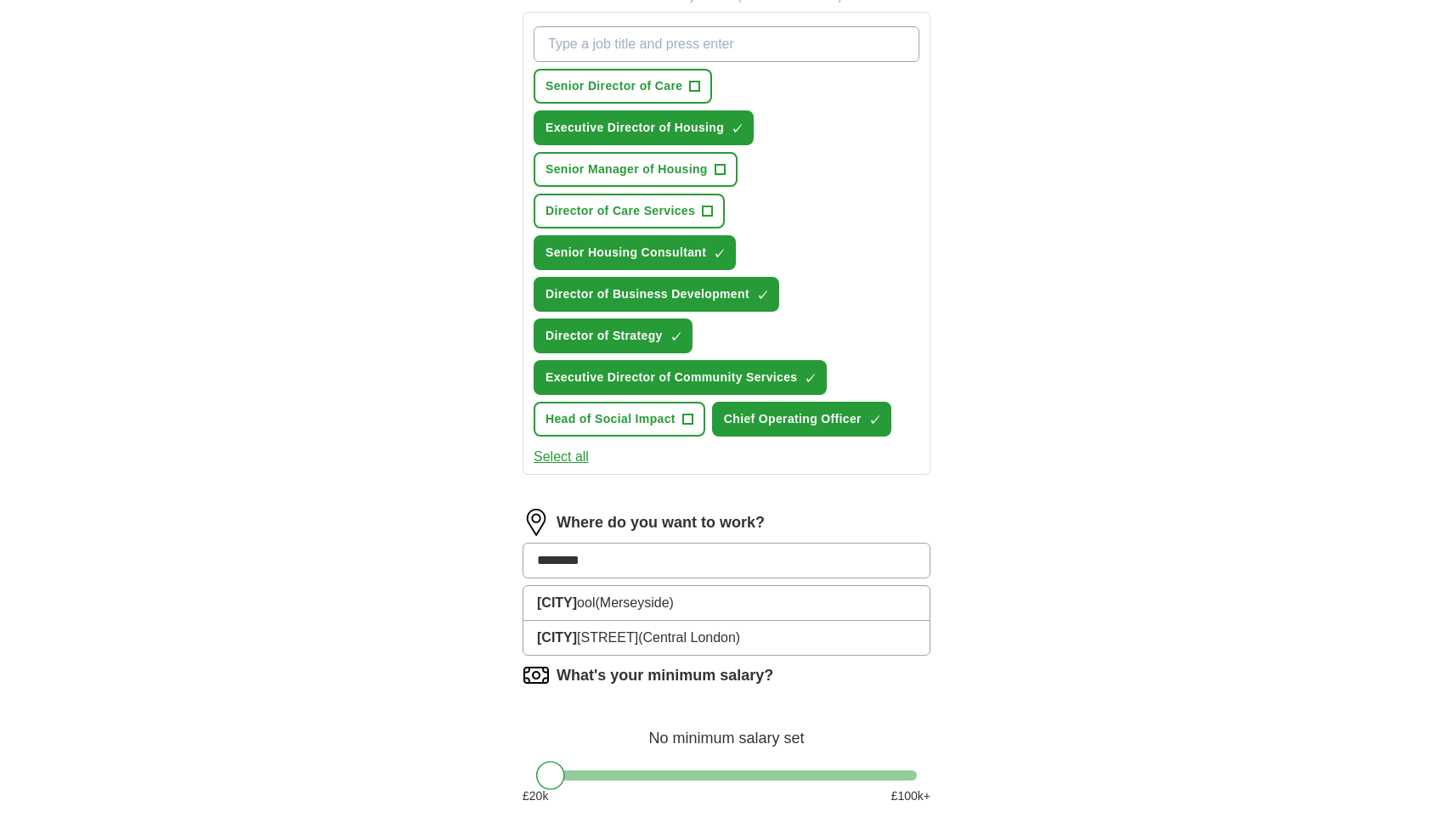 type on "*********" 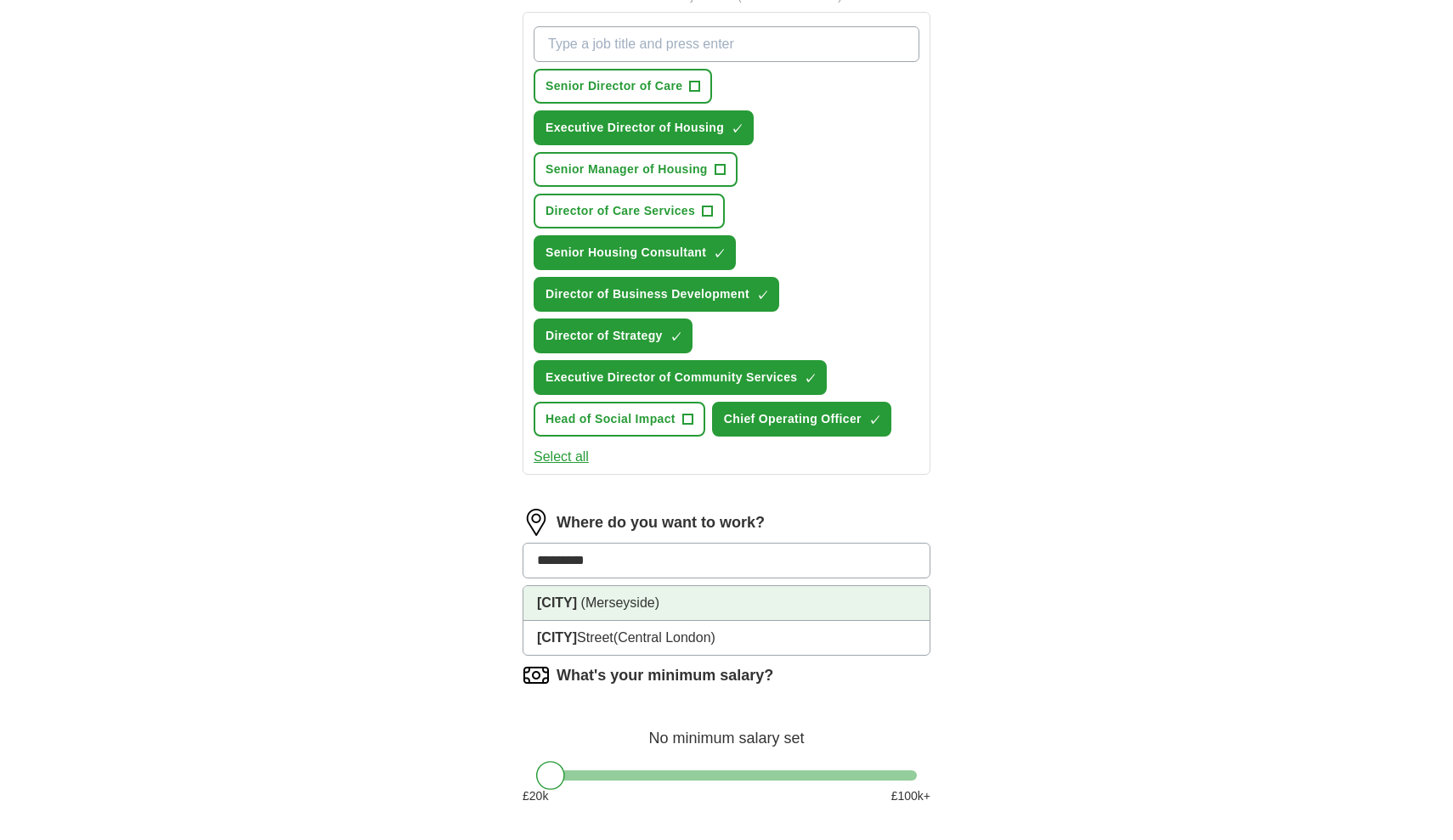 click on "(Merseyside)" at bounding box center (620, 602) 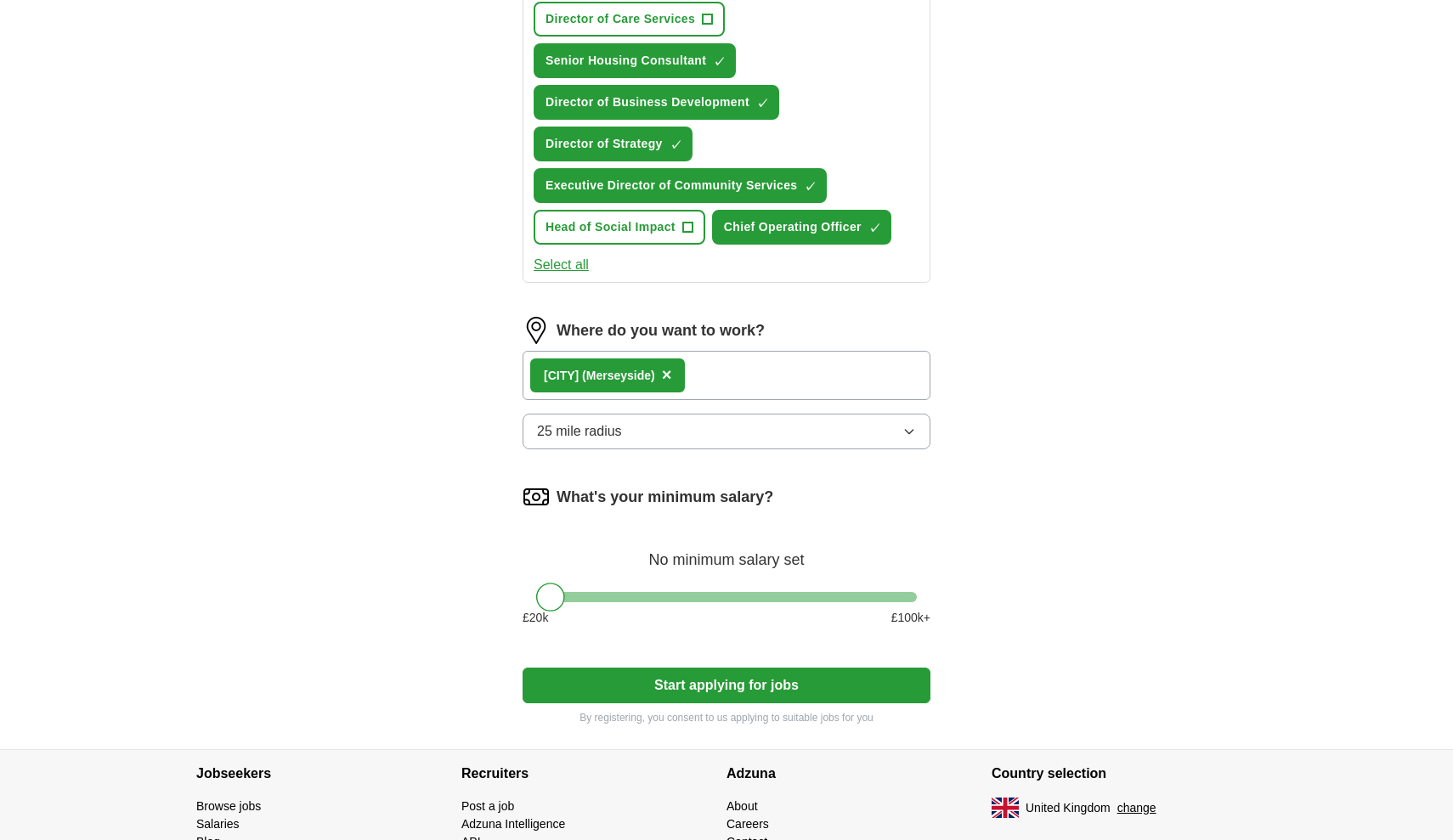scroll, scrollTop: 826, scrollLeft: 0, axis: vertical 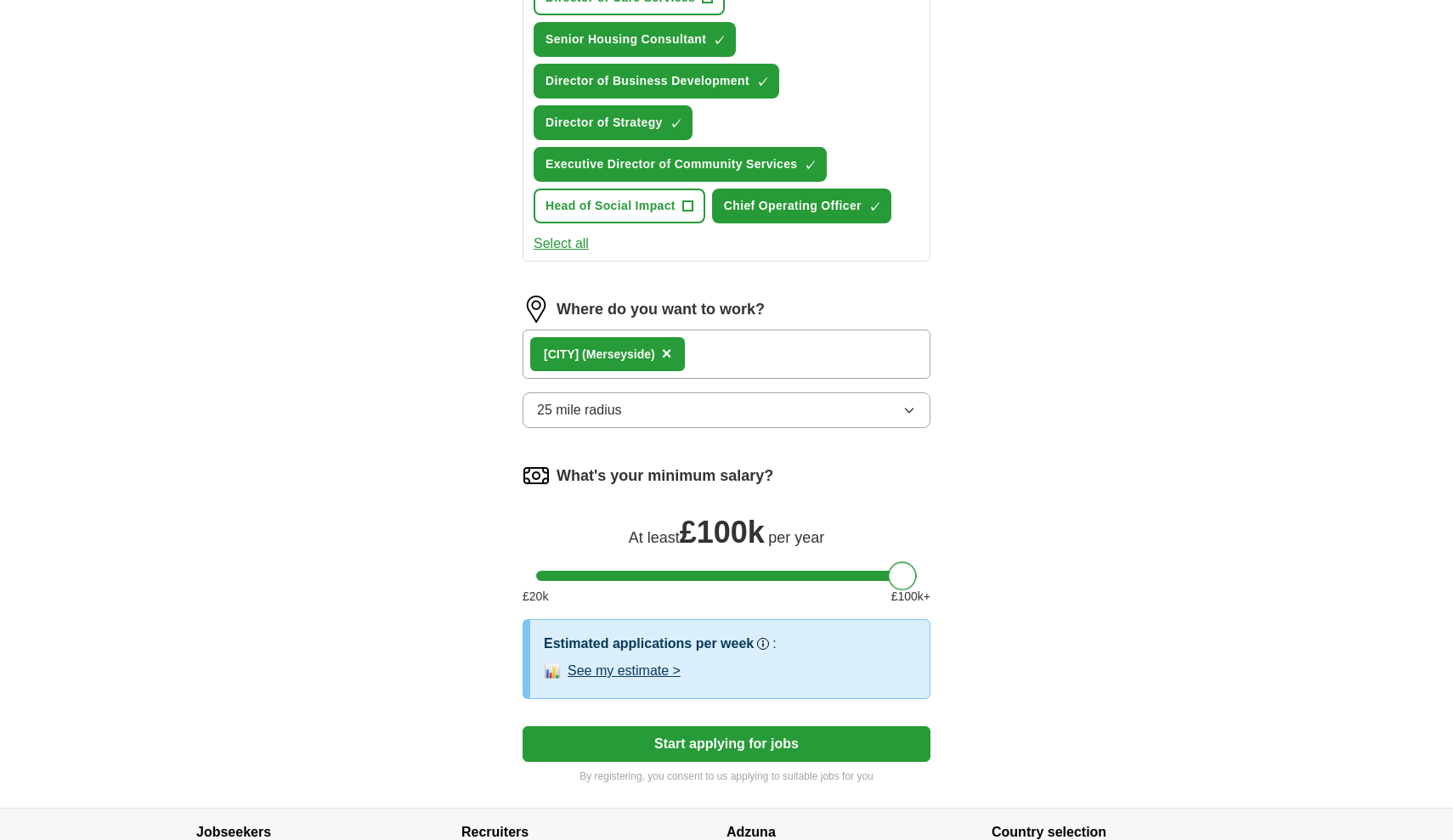 drag, startPoint x: 556, startPoint y: 577, endPoint x: 927, endPoint y: 588, distance: 371.16304 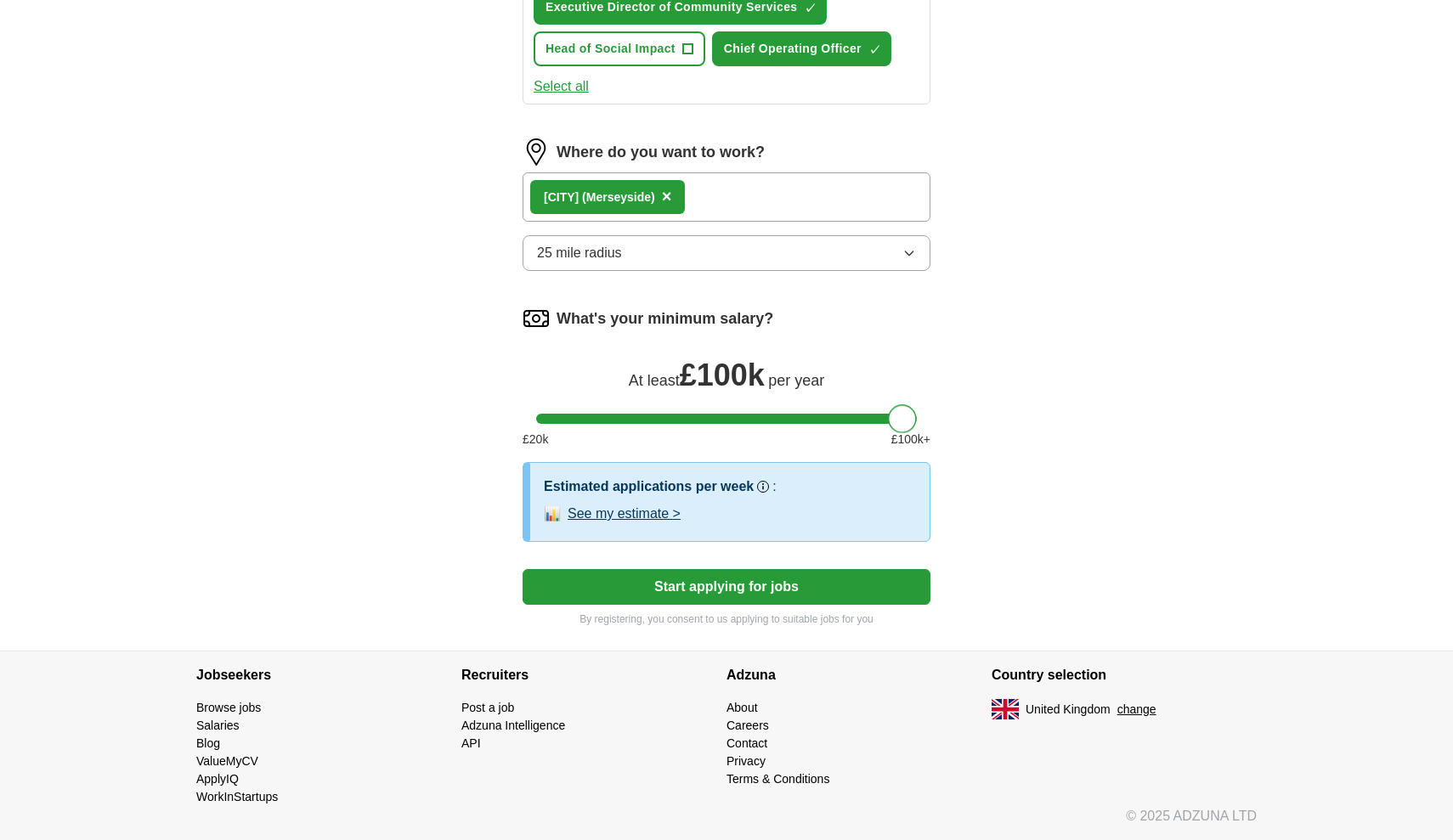 scroll, scrollTop: 984, scrollLeft: 0, axis: vertical 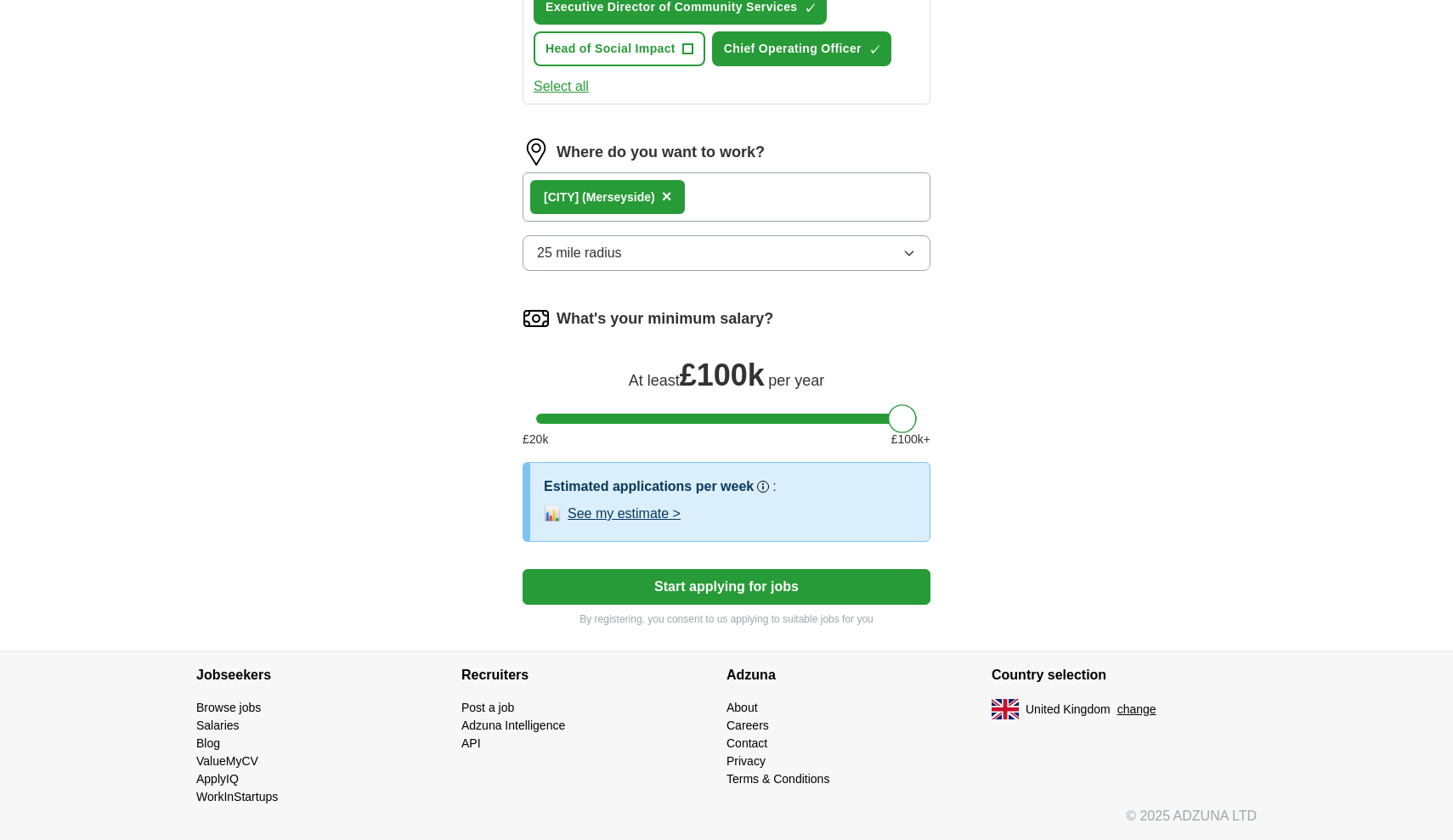click on "Start applying for jobs" at bounding box center (726, 587) 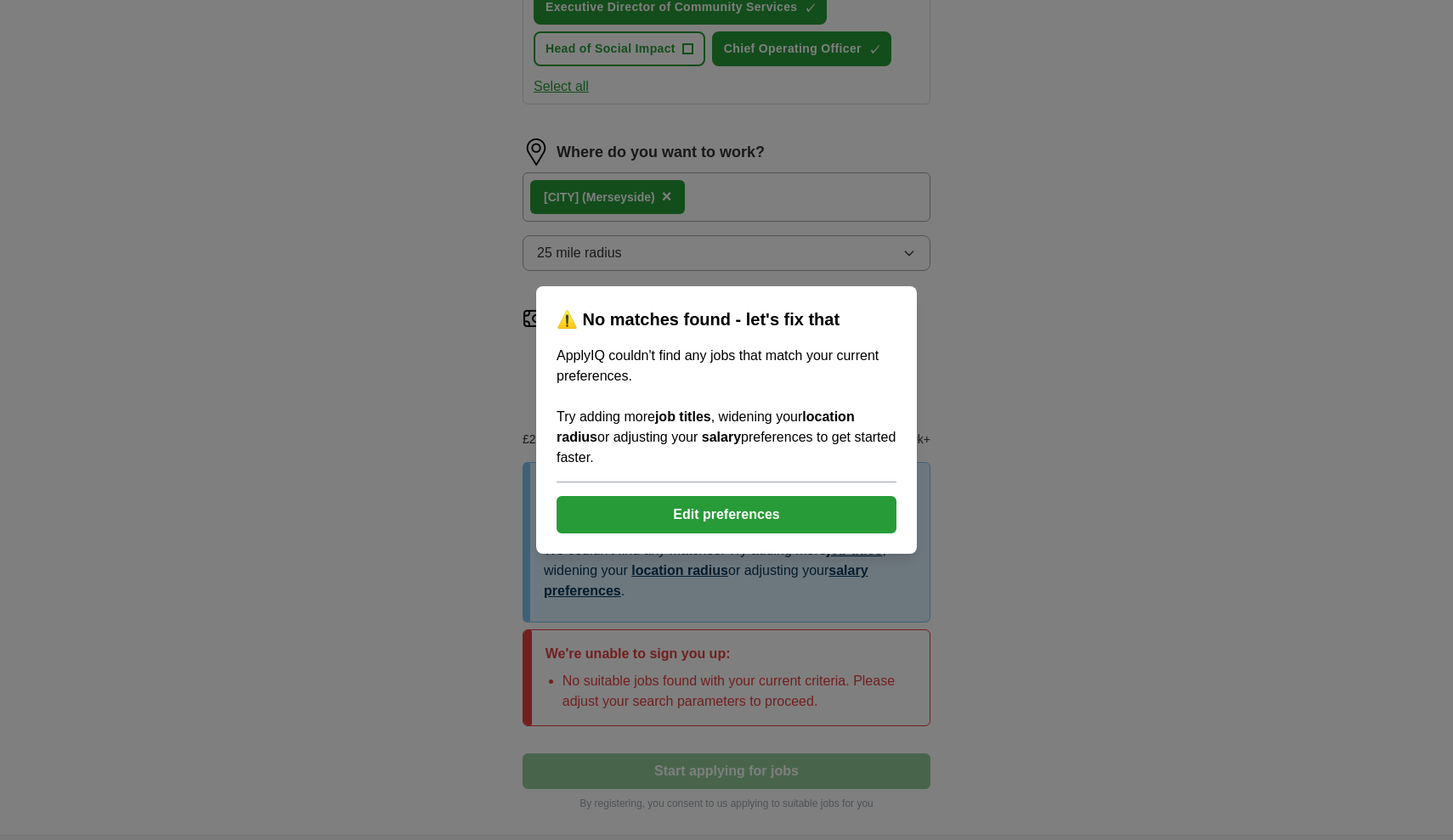 click on "Edit preferences" at bounding box center (726, 515) 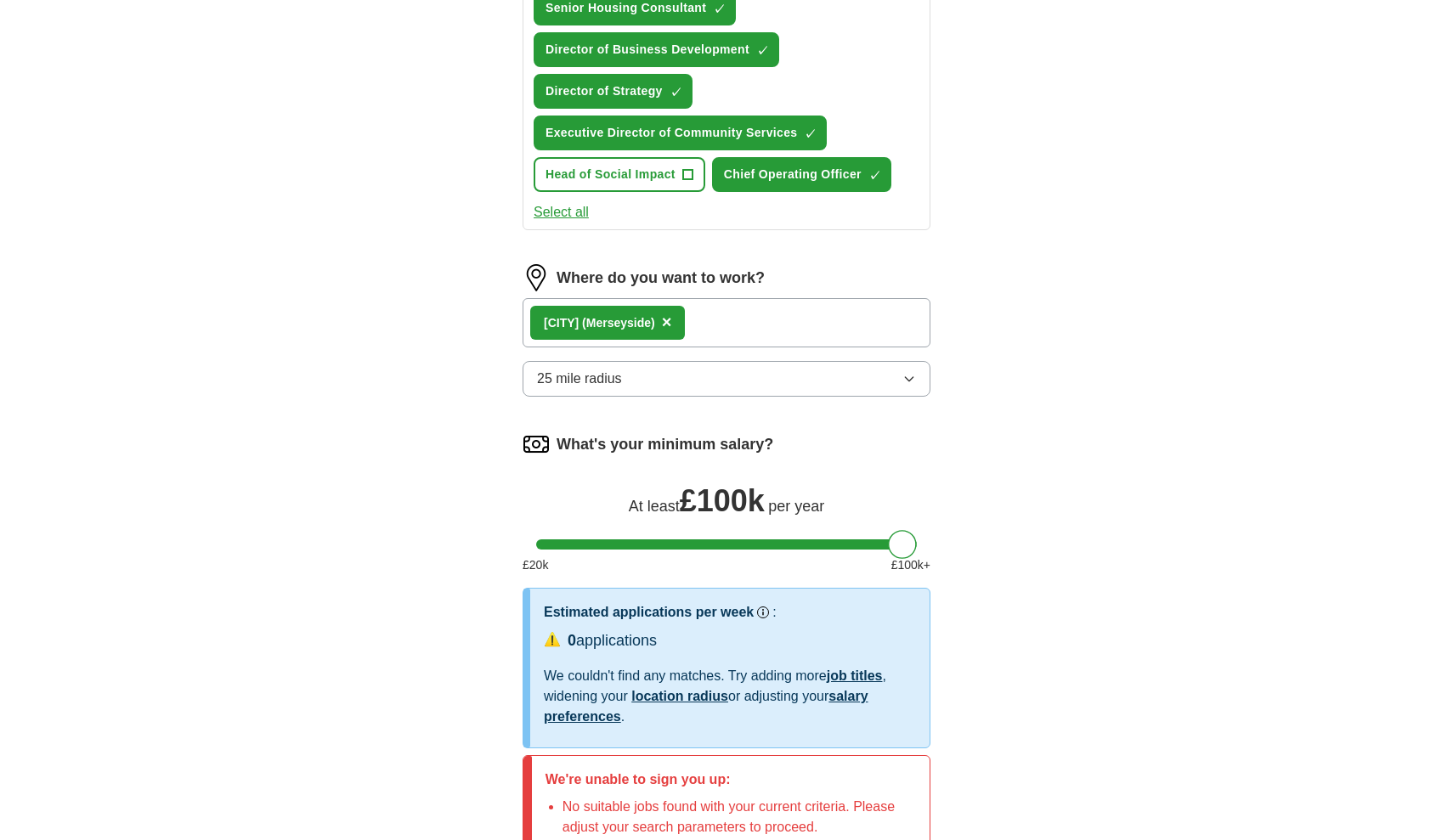 scroll, scrollTop: 820, scrollLeft: 0, axis: vertical 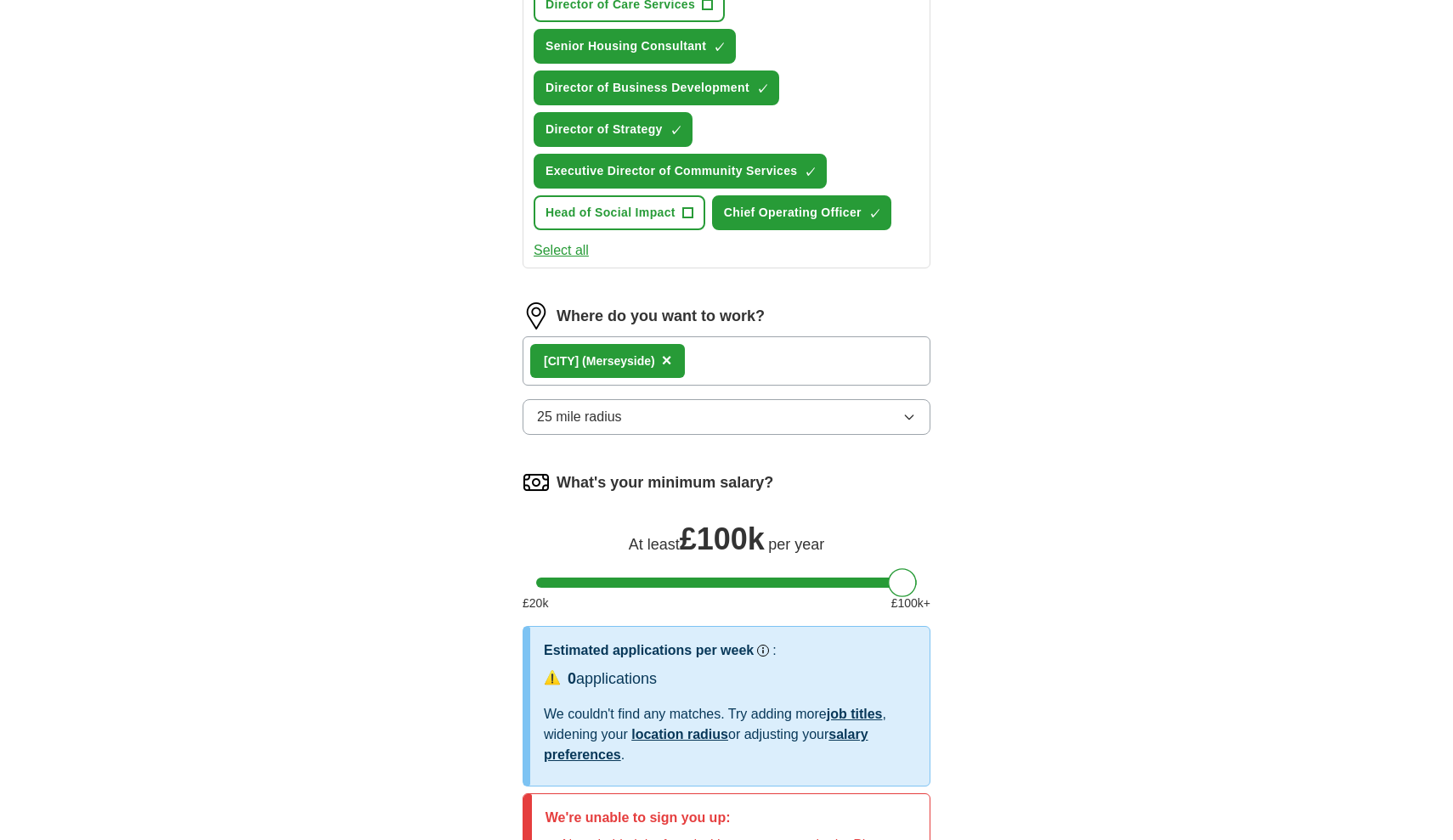 click on "25 mile radius" at bounding box center (726, 417) 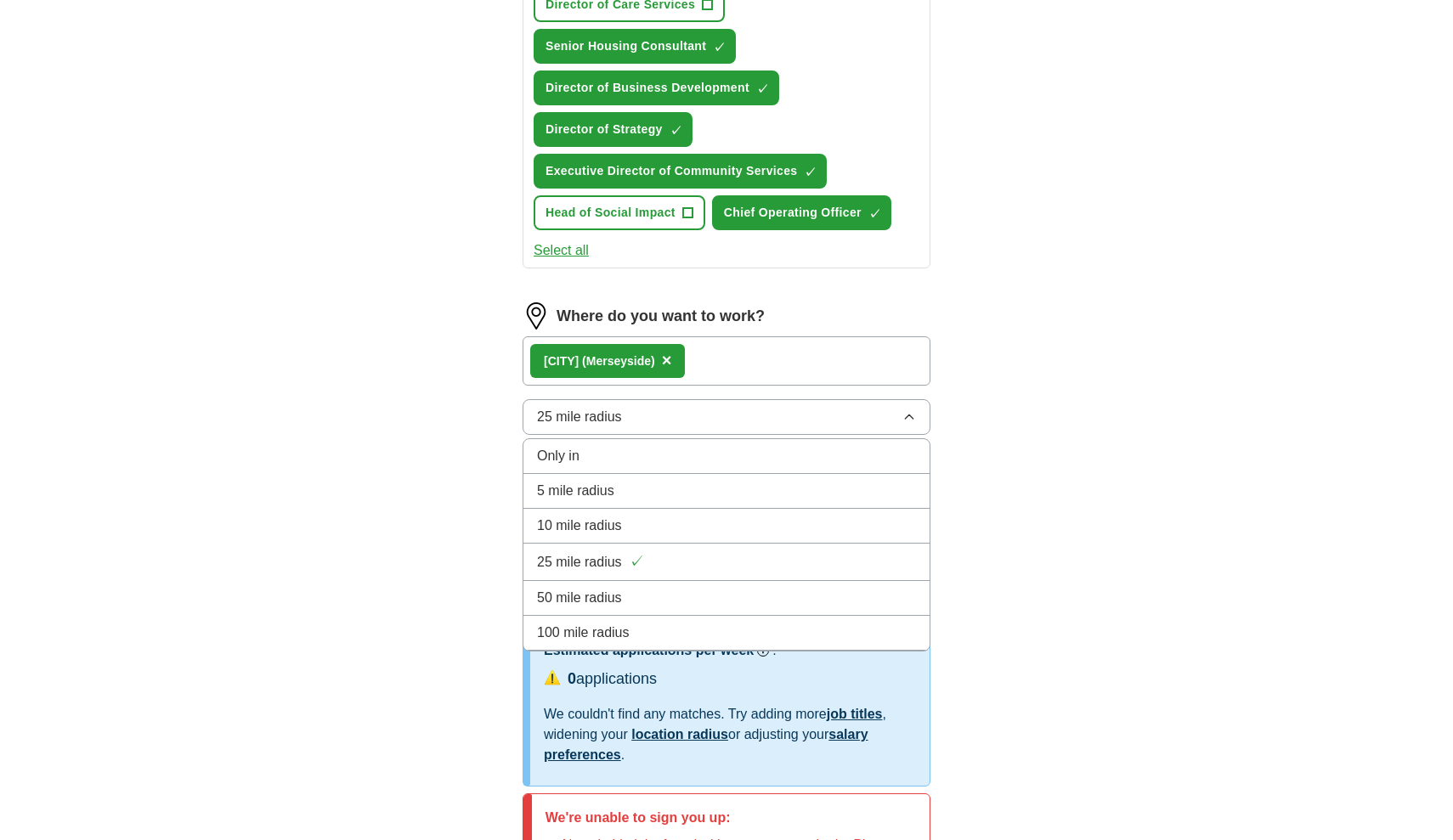 click on "100 mile radius" at bounding box center [583, 633] 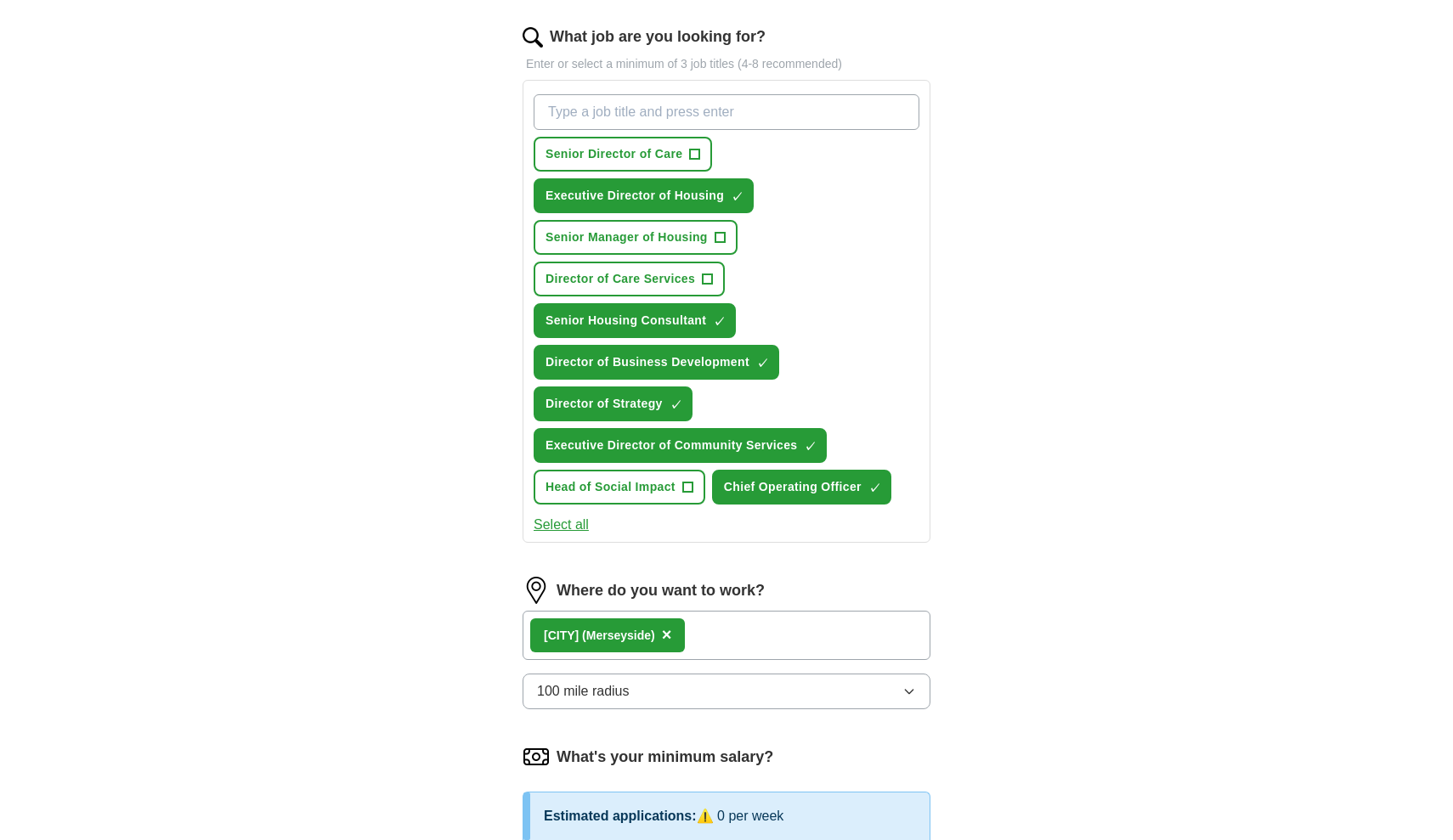scroll, scrollTop: 494, scrollLeft: 0, axis: vertical 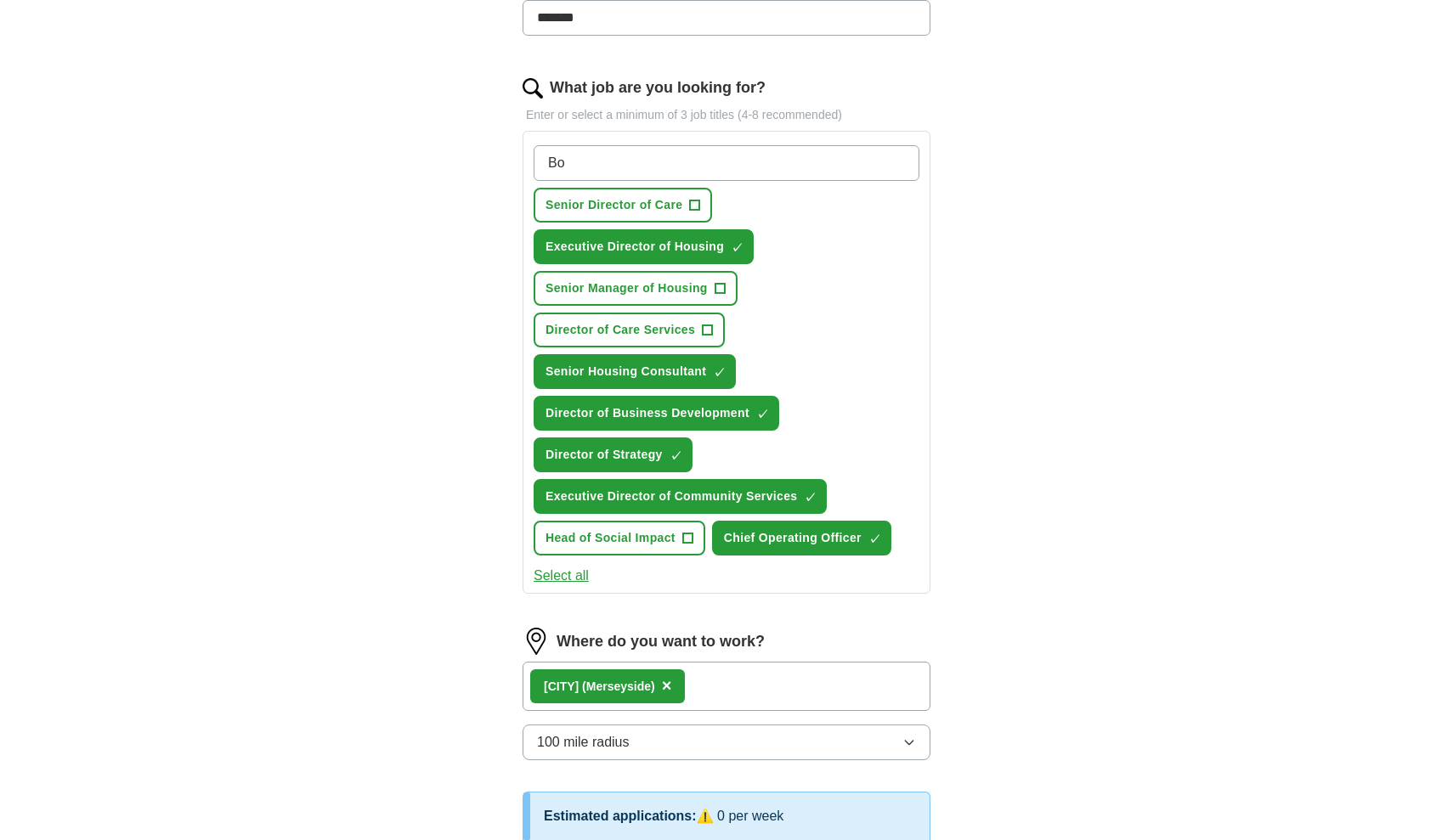 type on "B" 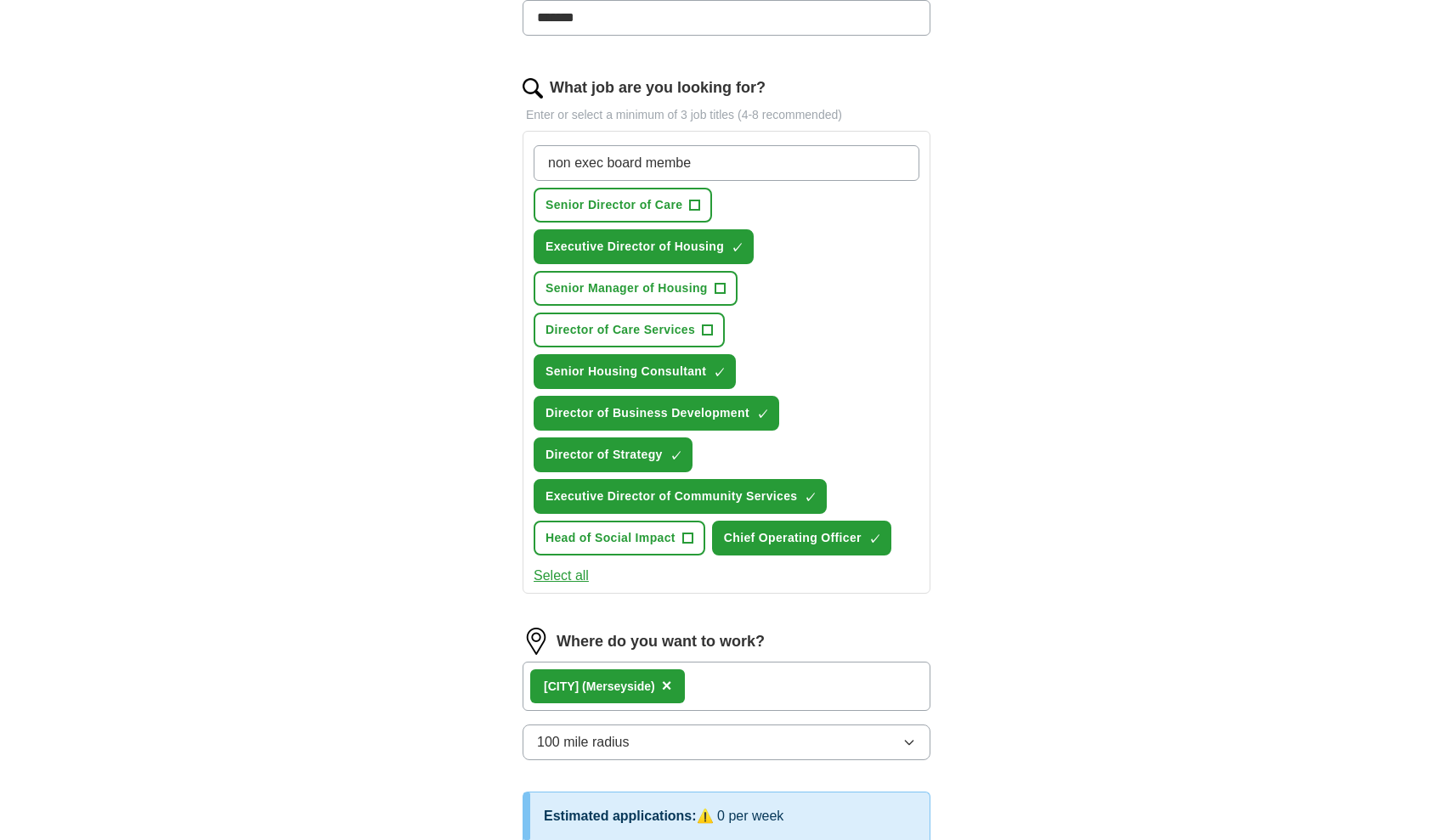 type on "non exec board member" 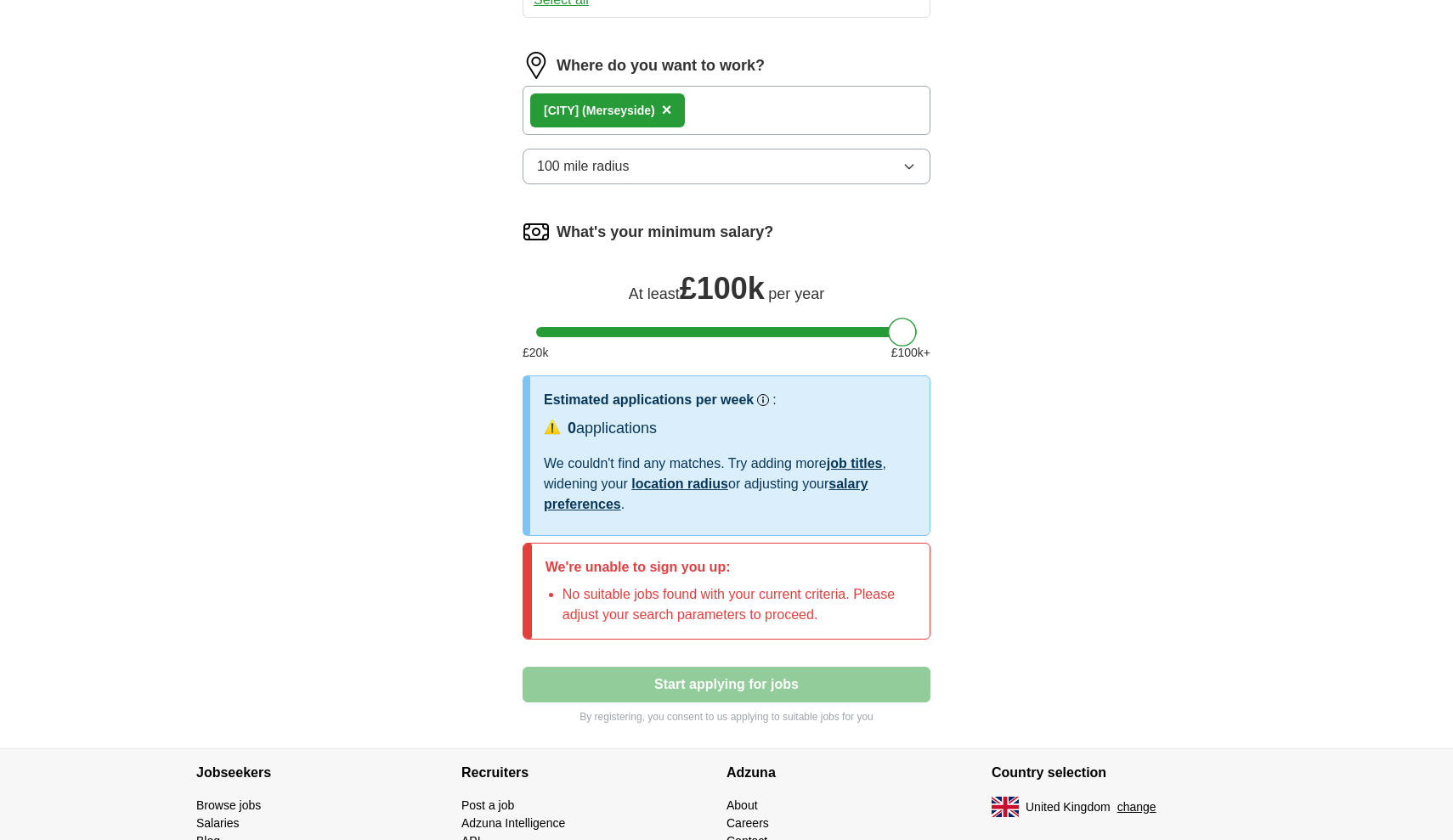scroll, scrollTop: 1105, scrollLeft: 0, axis: vertical 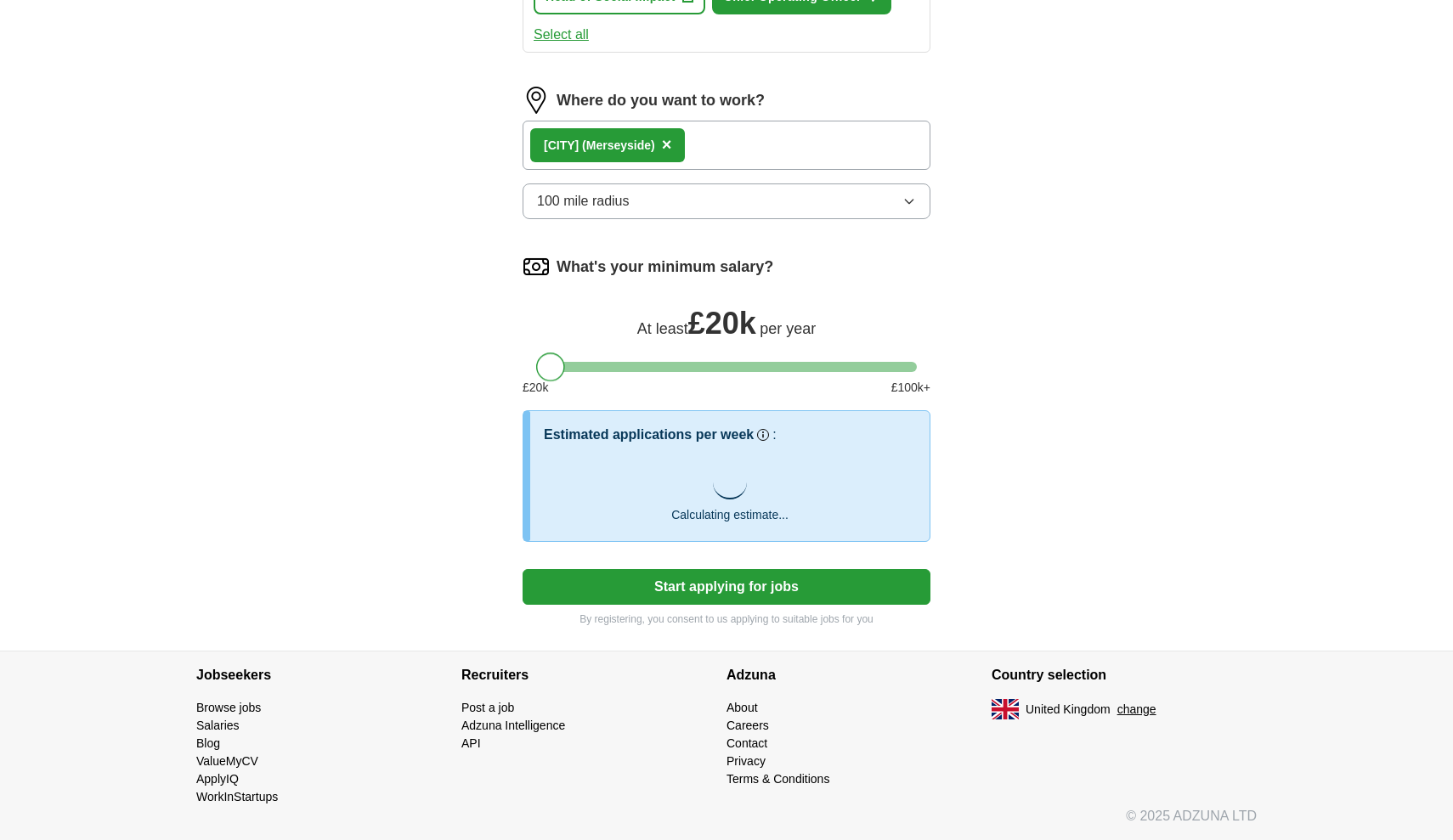 drag, startPoint x: 905, startPoint y: 298, endPoint x: 524, endPoint y: 349, distance: 384 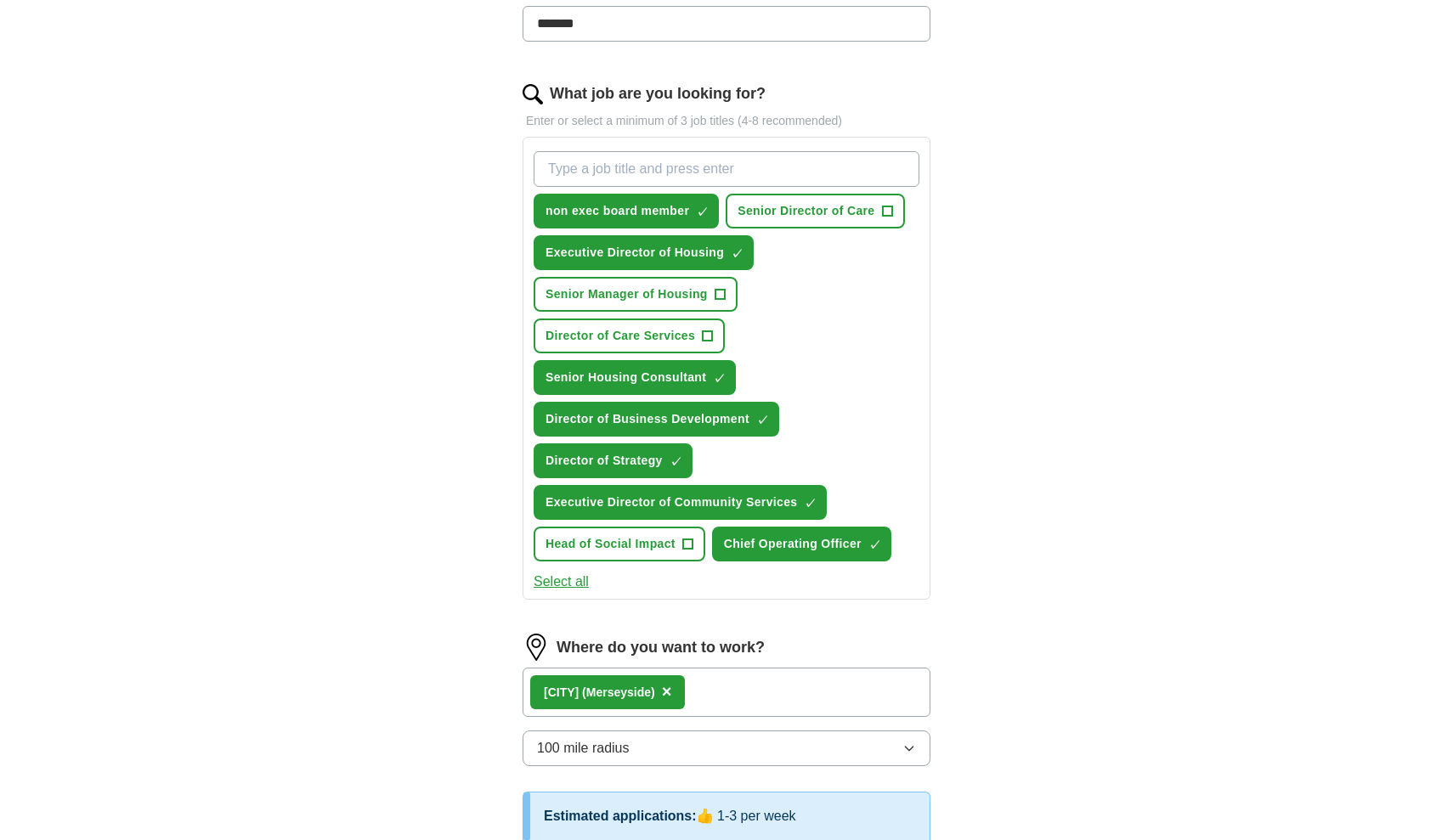 scroll, scrollTop: 465, scrollLeft: 0, axis: vertical 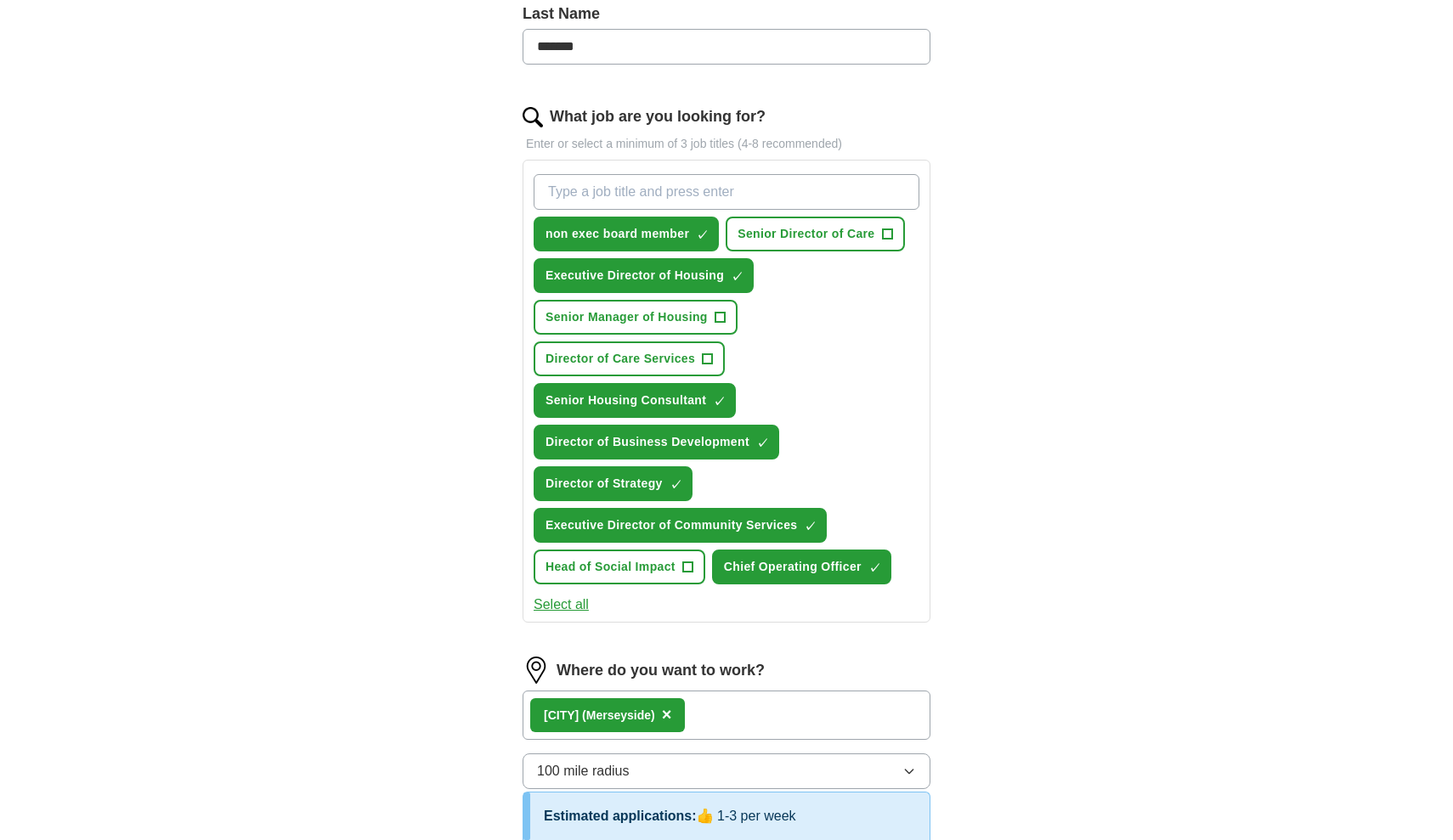 click on "What job are you looking for?" at bounding box center [726, 192] 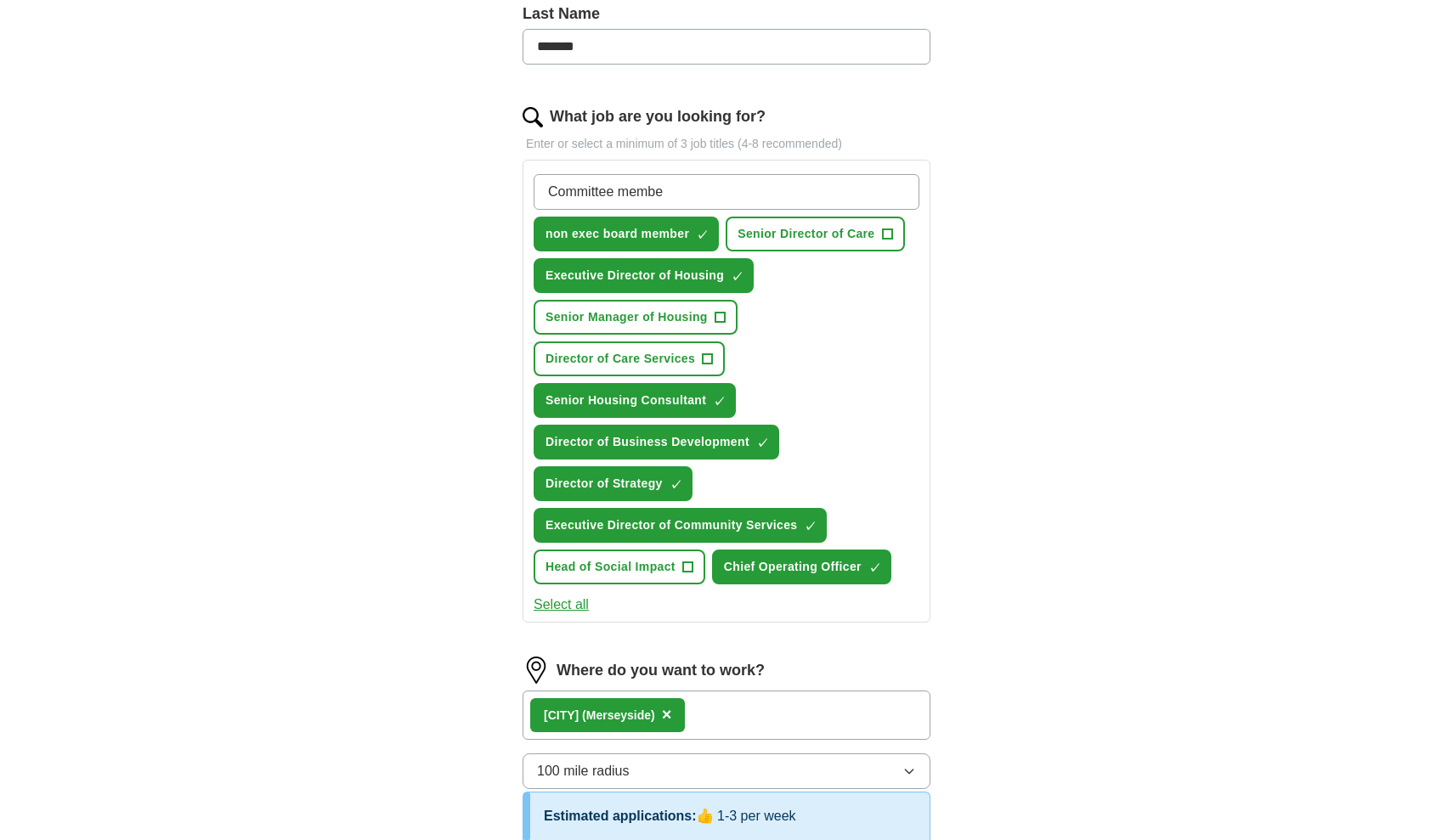 type on "Committee member" 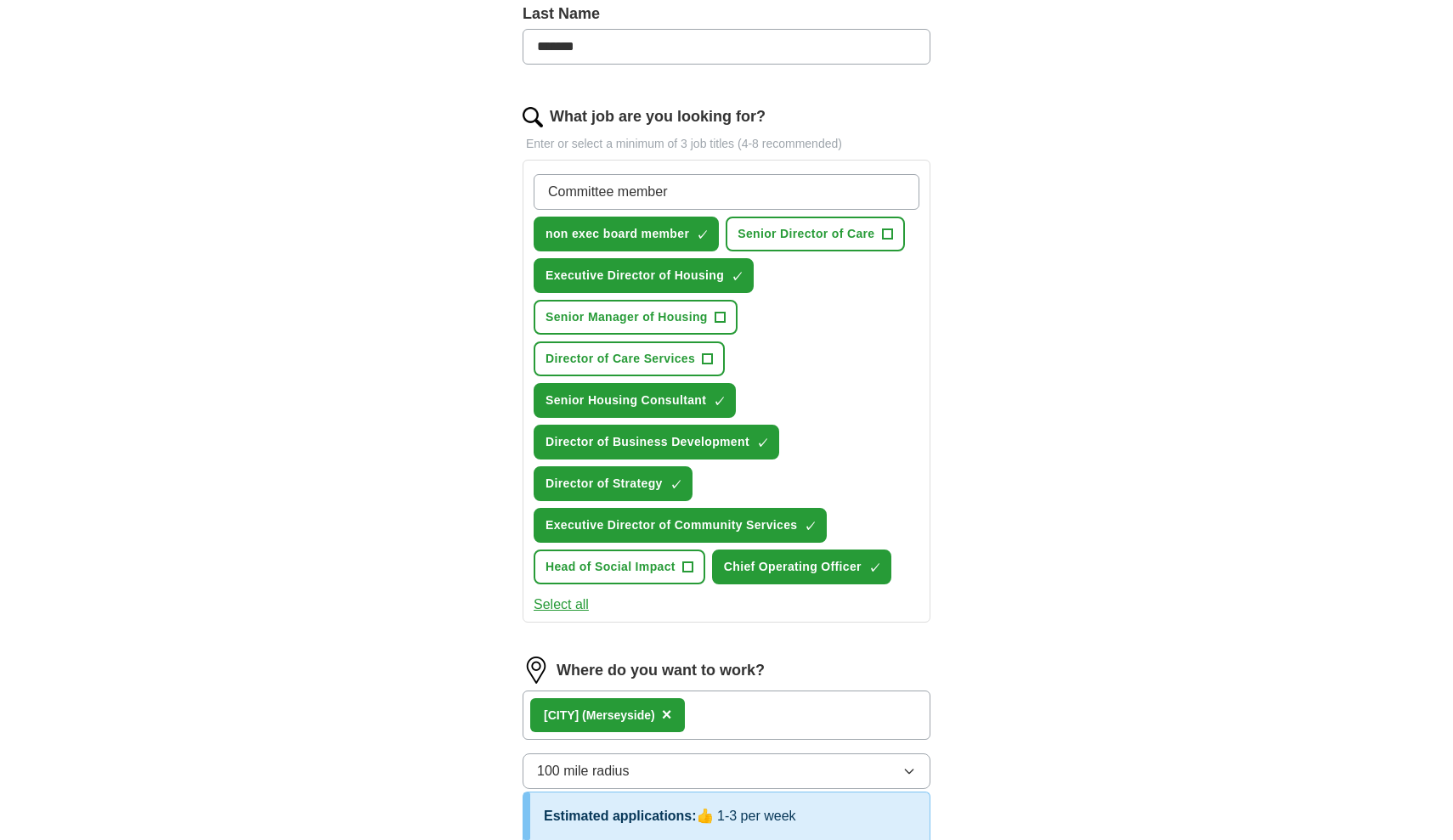 type 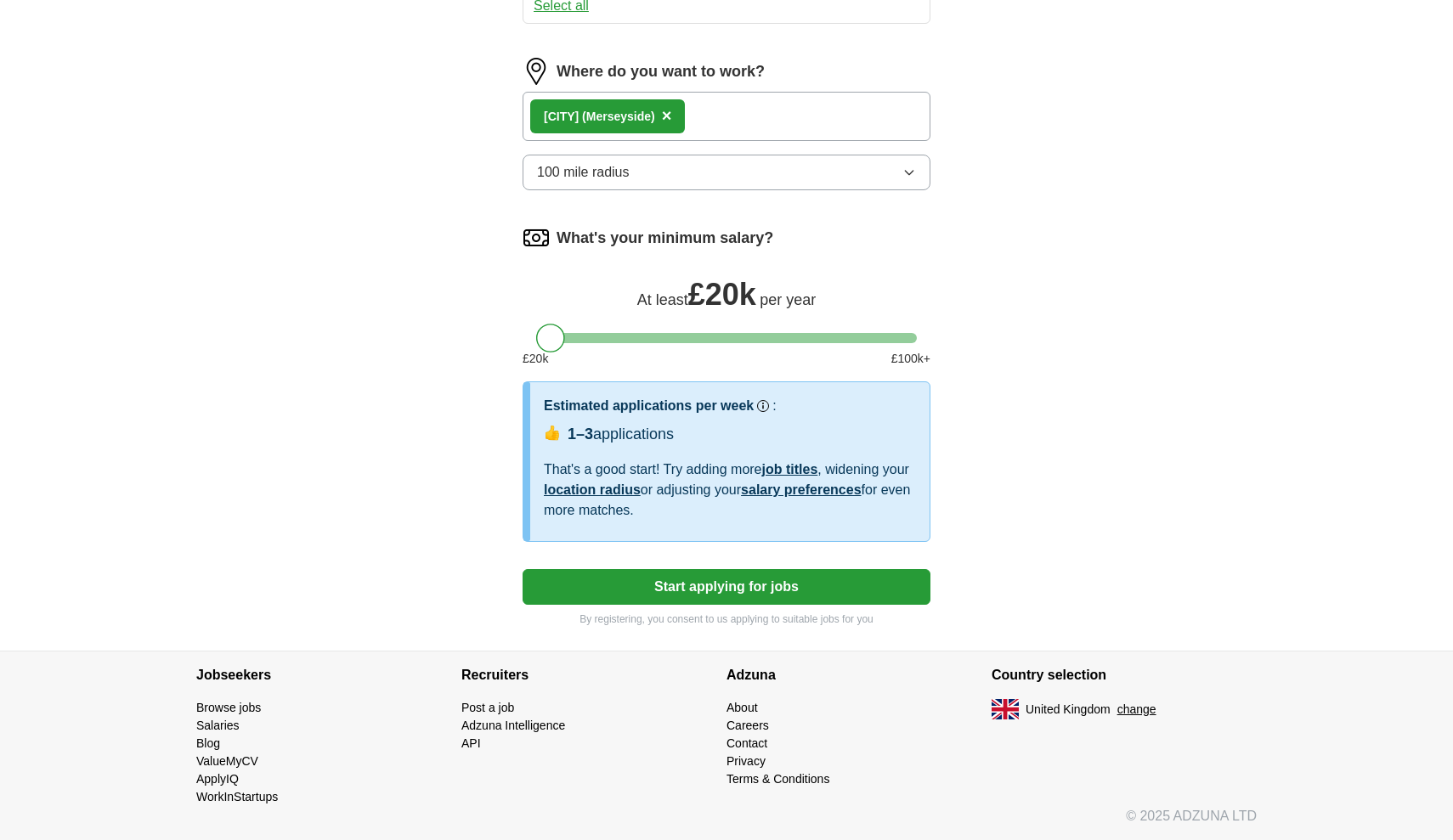 scroll, scrollTop: 1106, scrollLeft: 0, axis: vertical 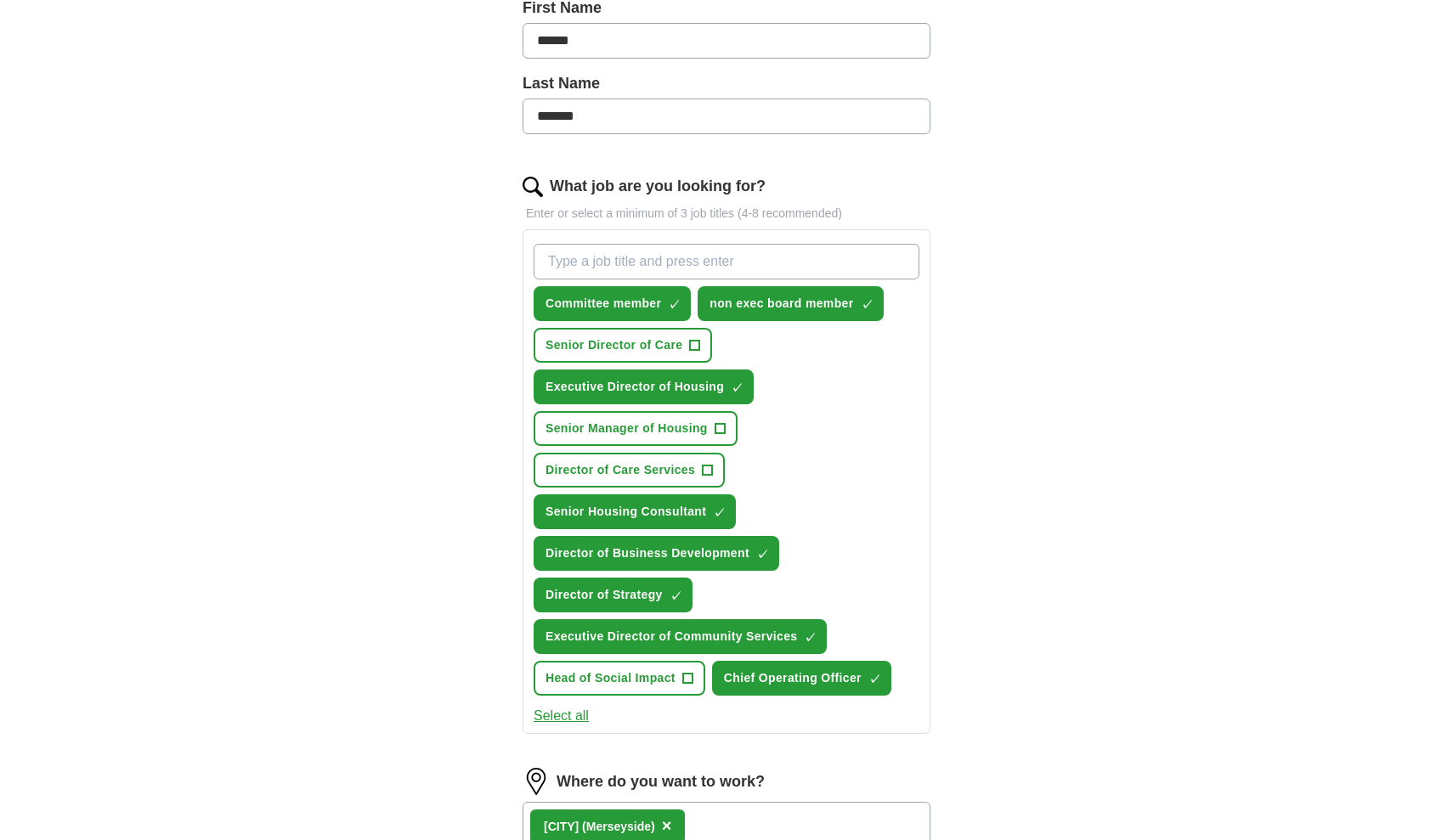 select on "**" 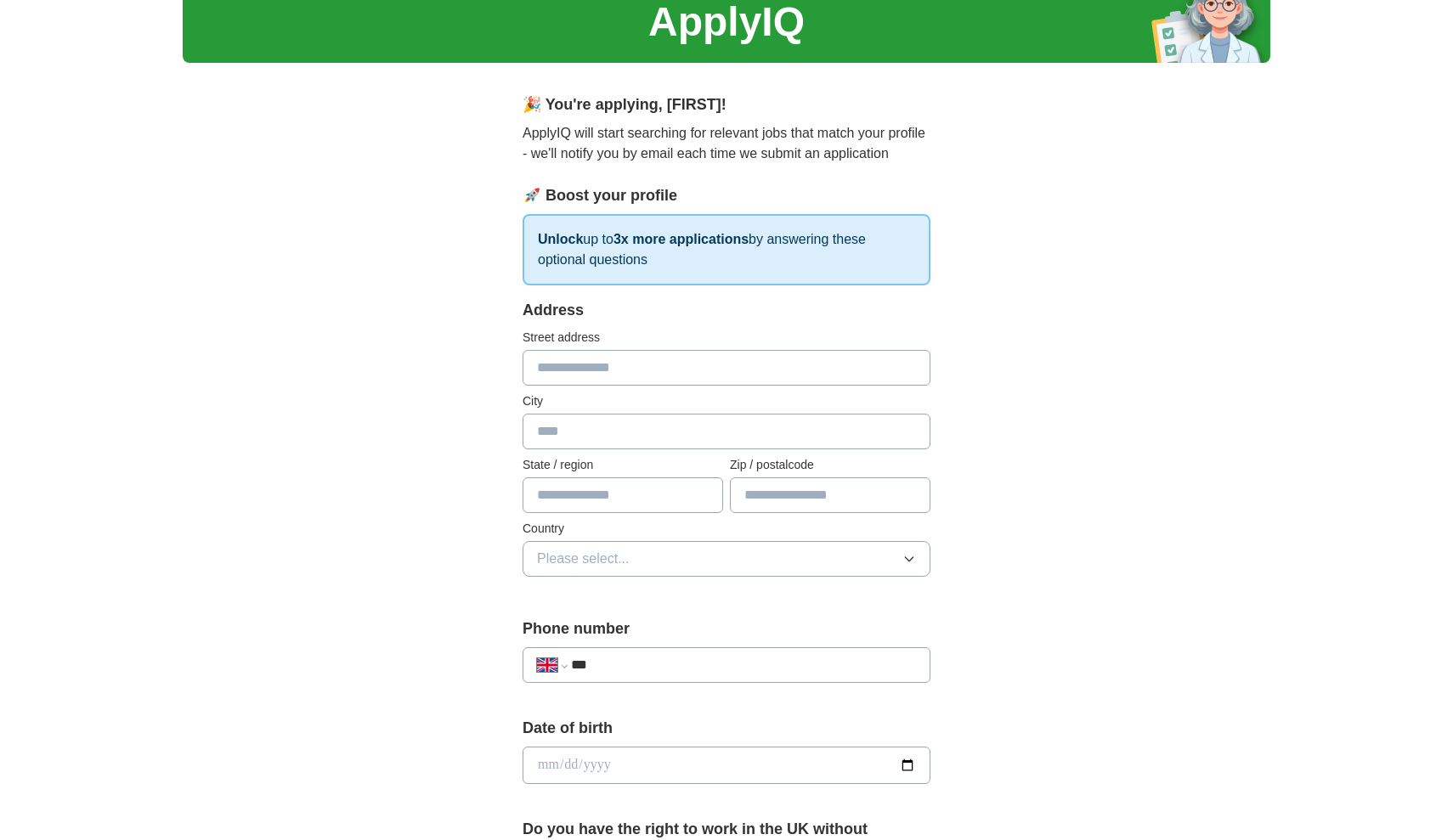 scroll, scrollTop: 0, scrollLeft: 0, axis: both 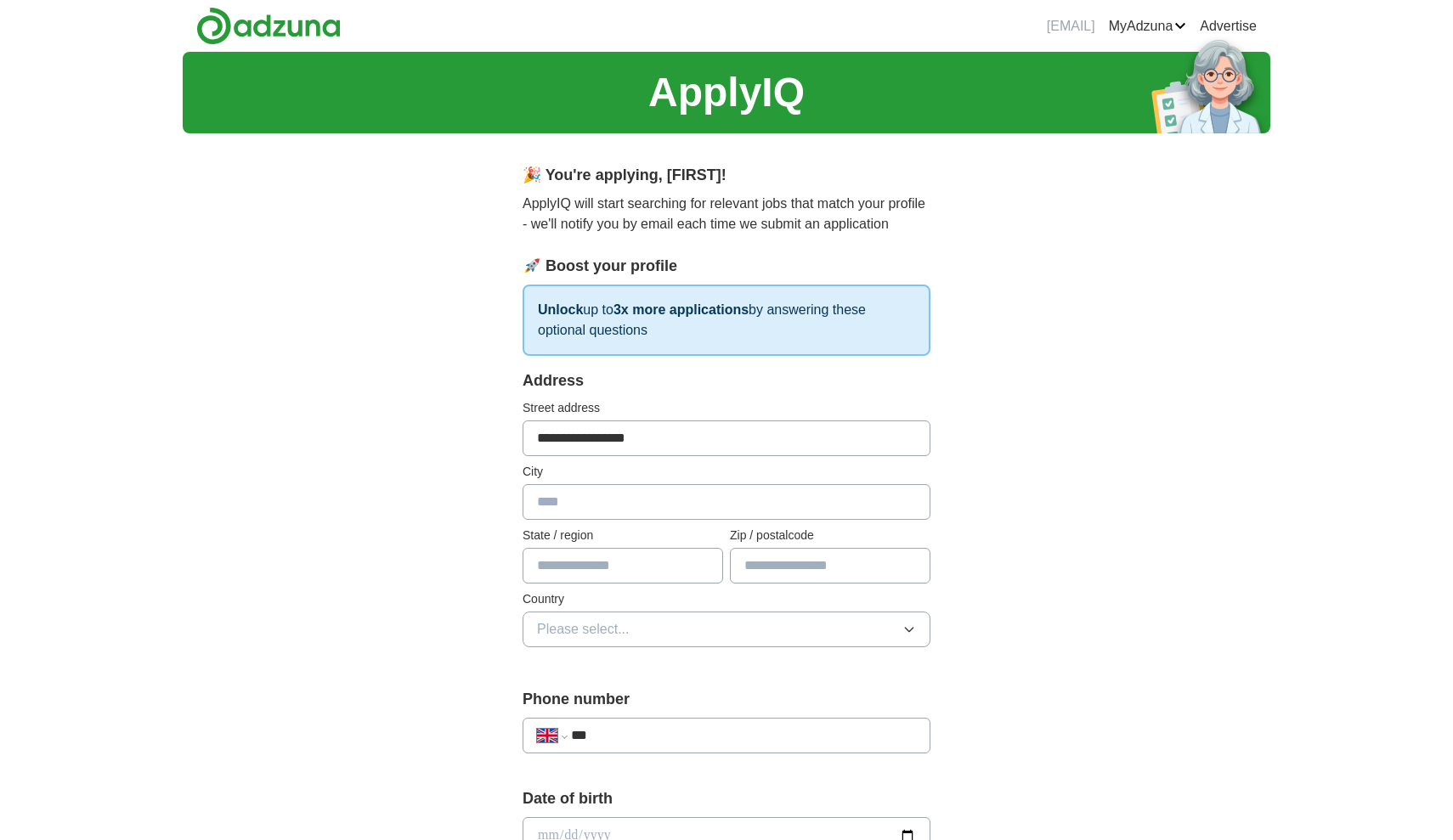 type on "**********" 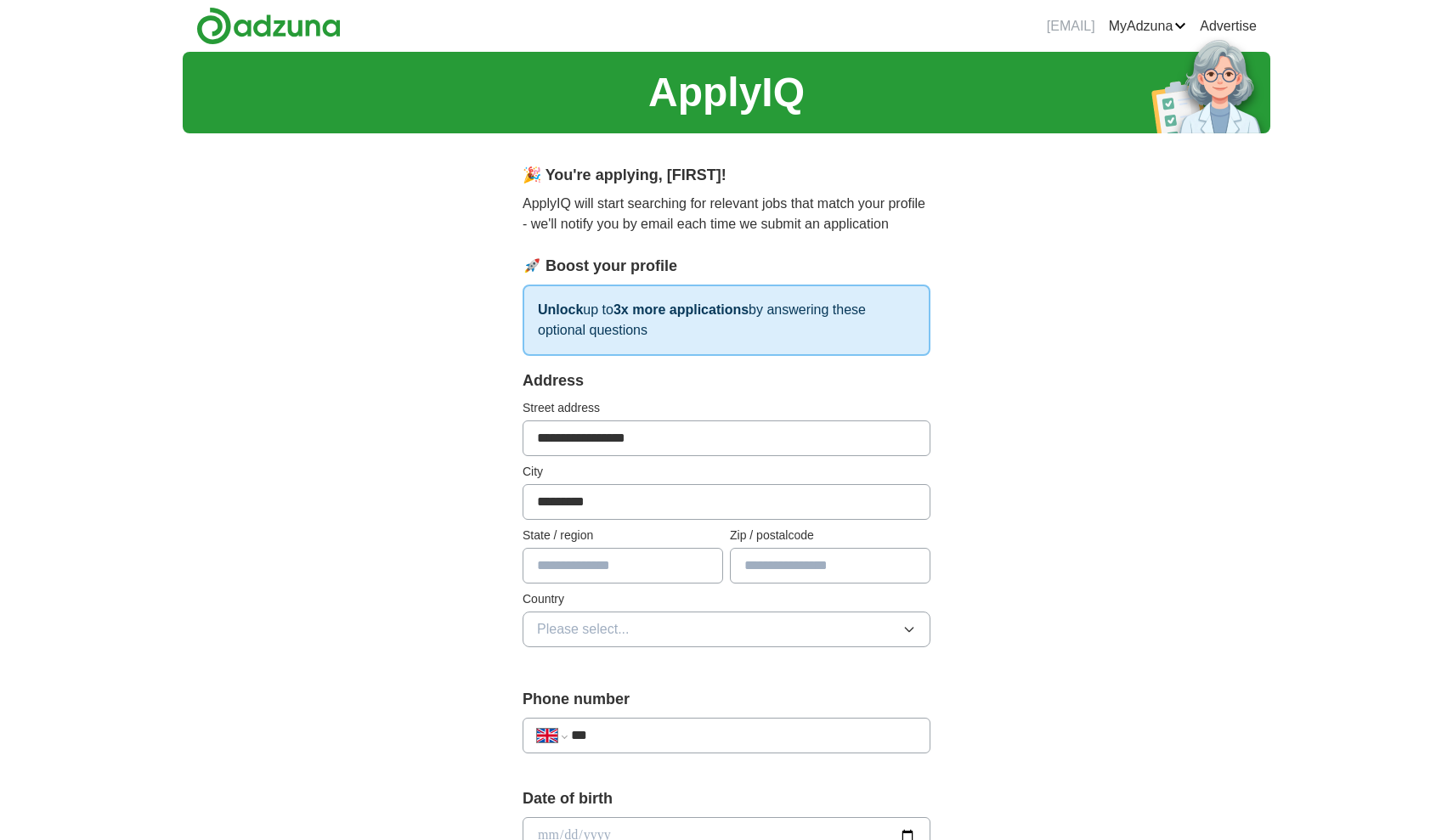 type on "*********" 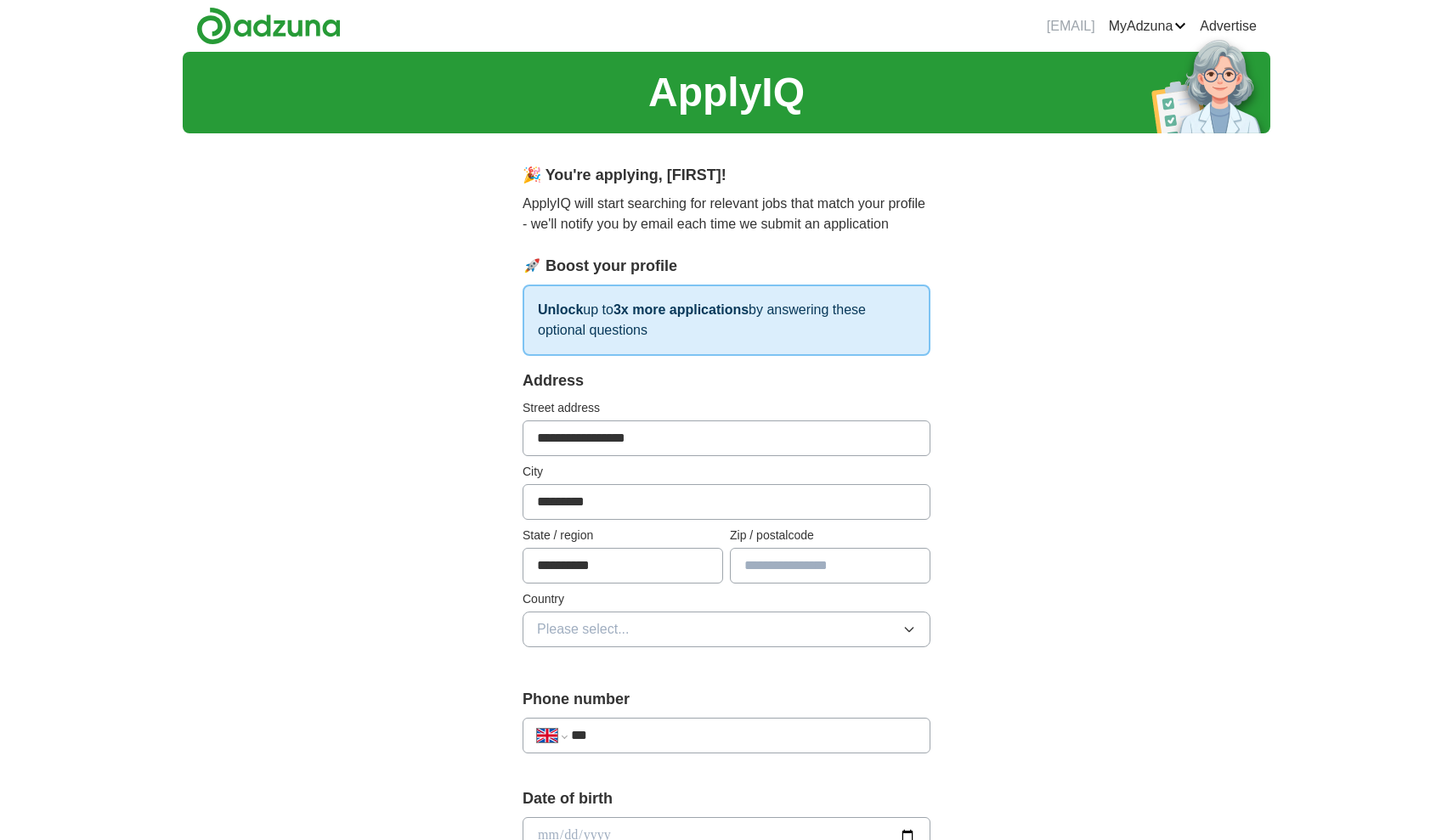 type on "**********" 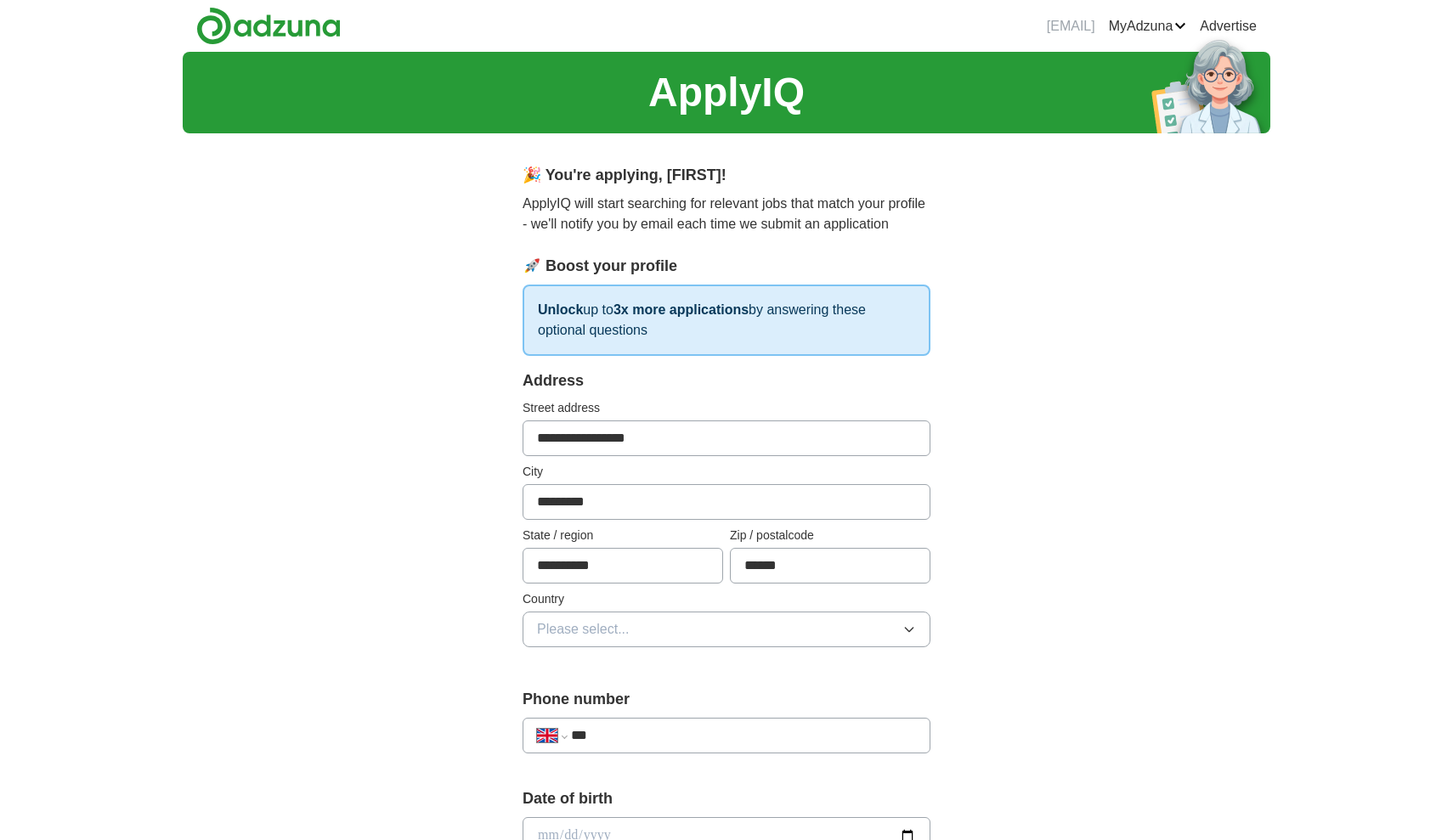 type on "******" 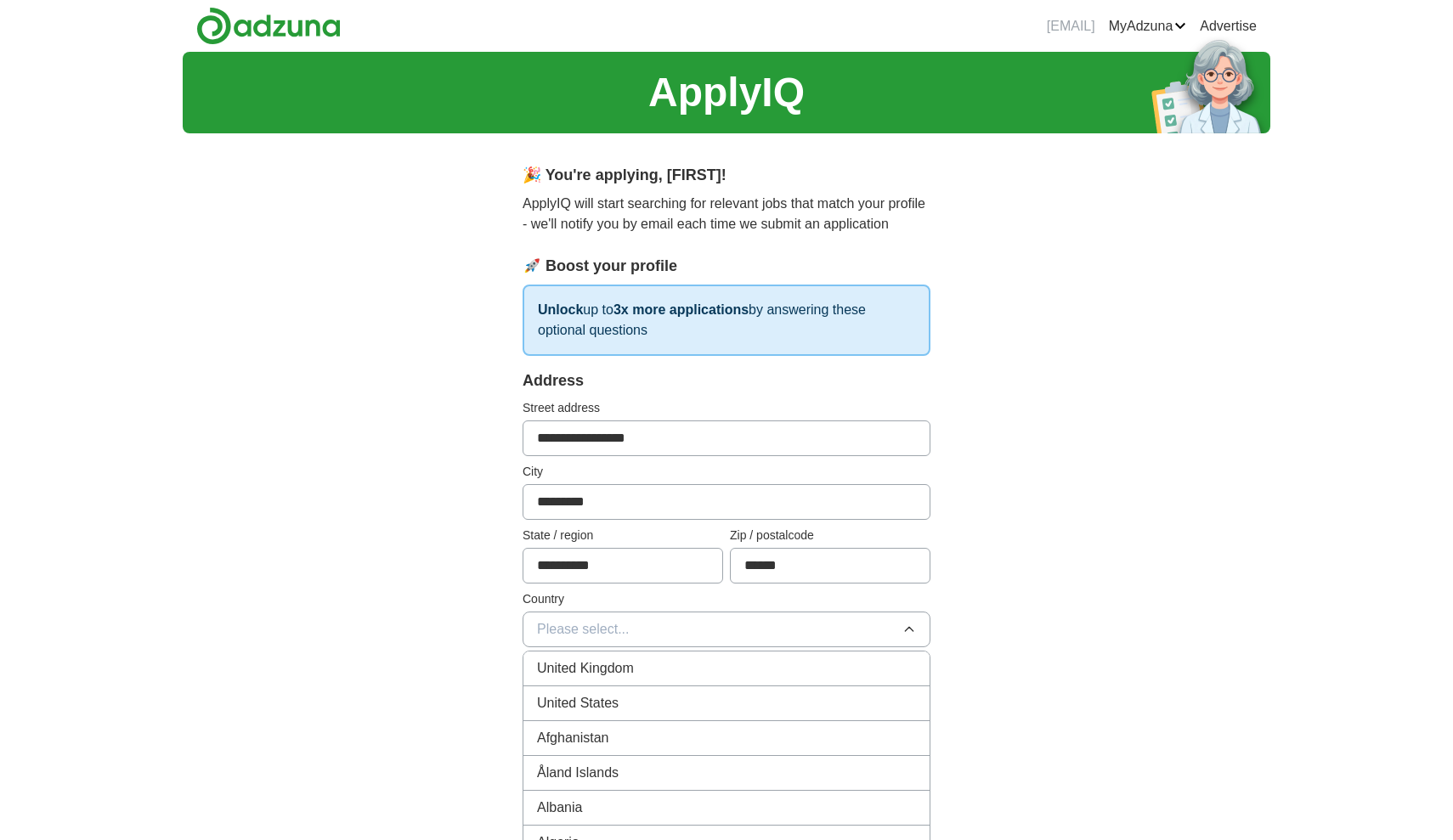 click on "United Kingdom" at bounding box center (726, 668) 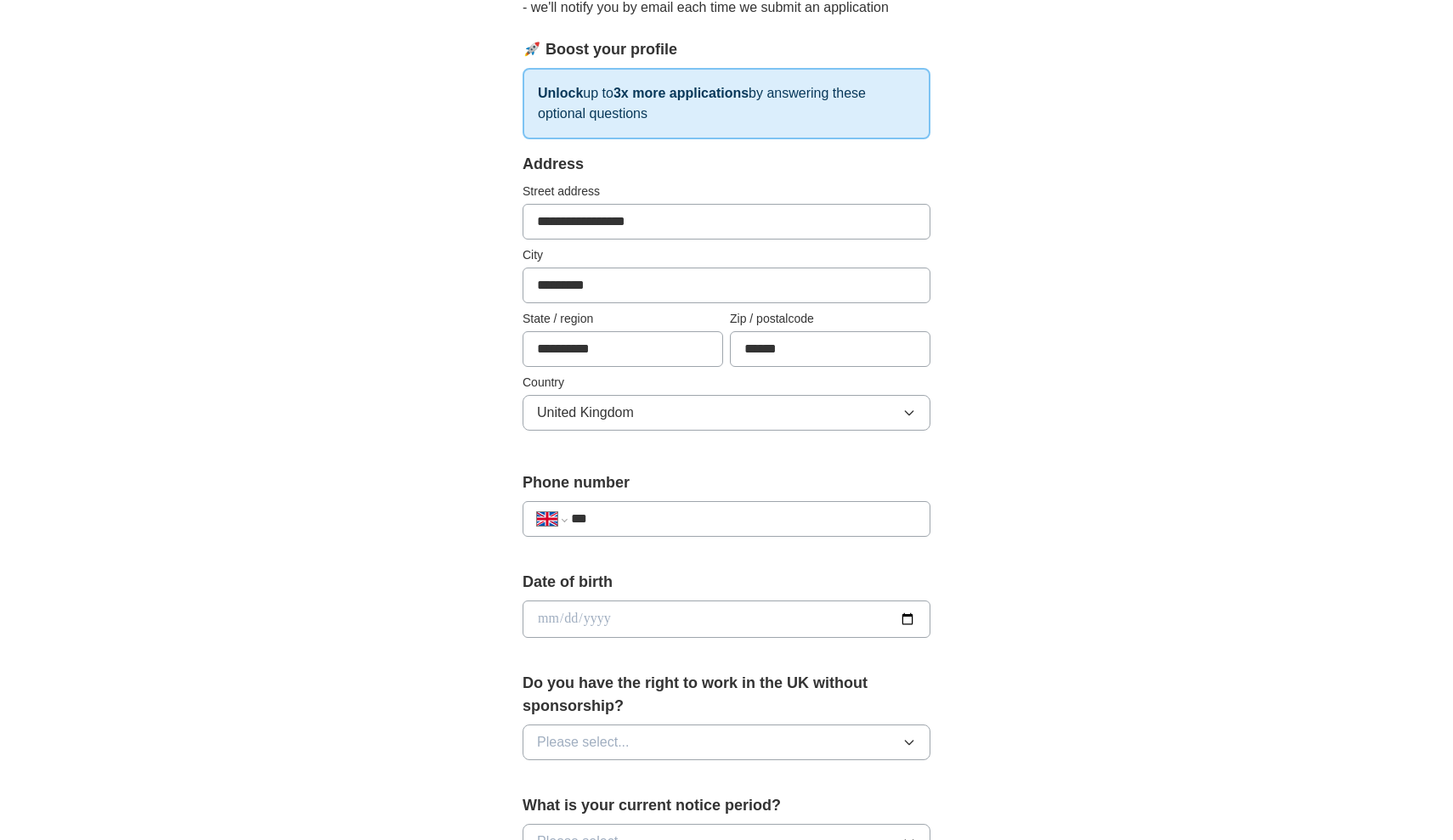 scroll, scrollTop: 279, scrollLeft: 0, axis: vertical 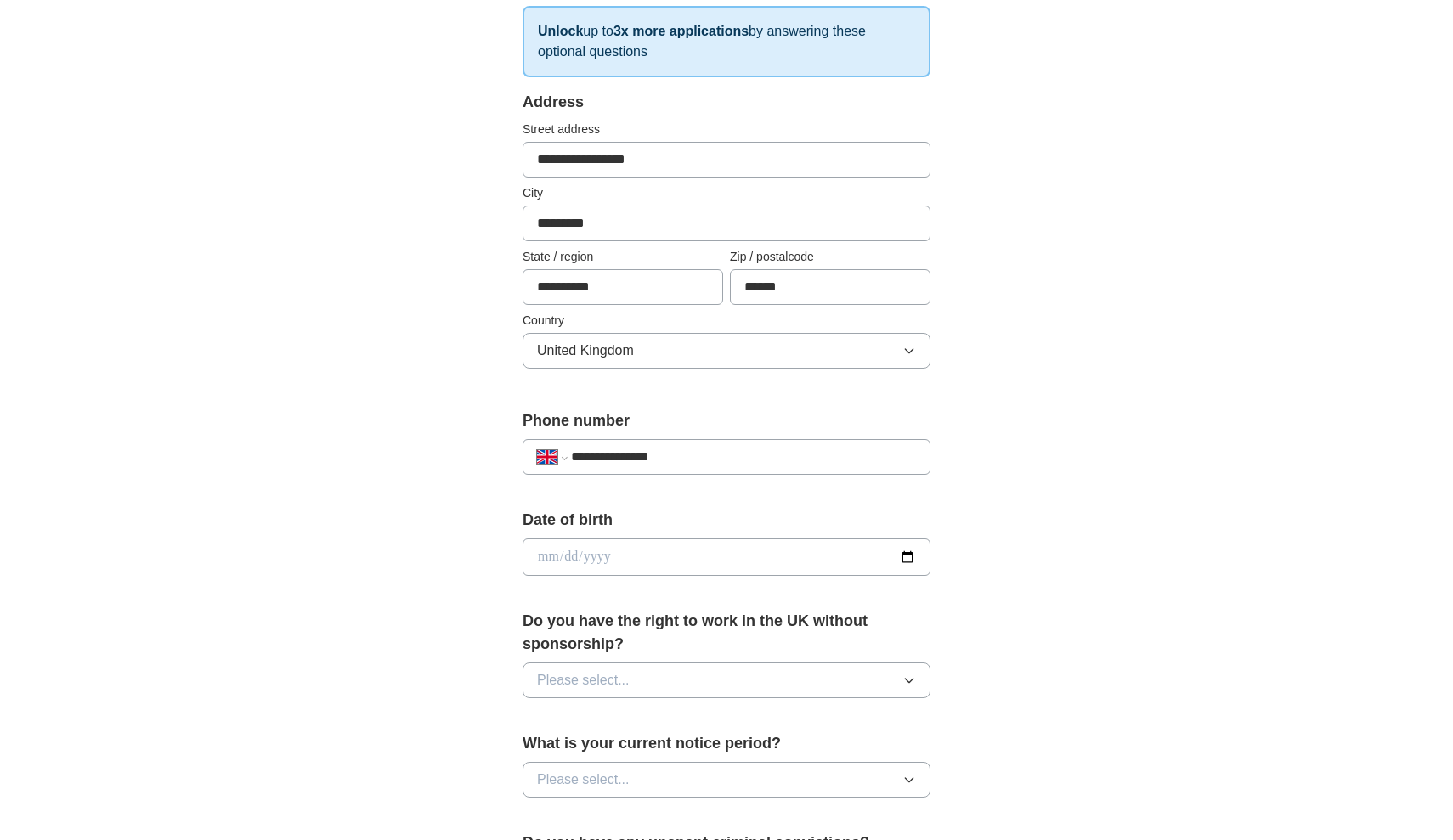 type on "**********" 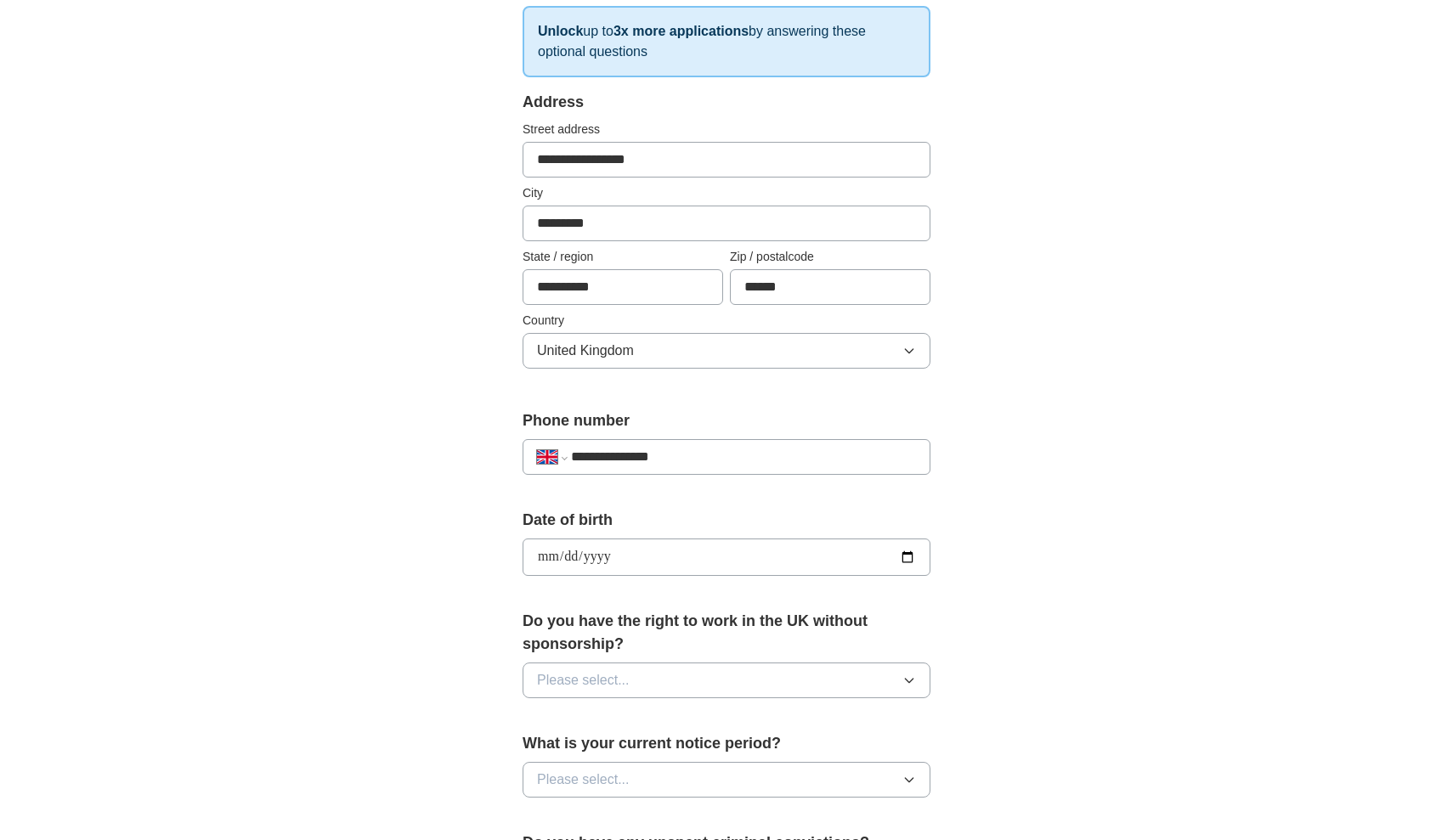 click on "**********" at bounding box center (726, 557) 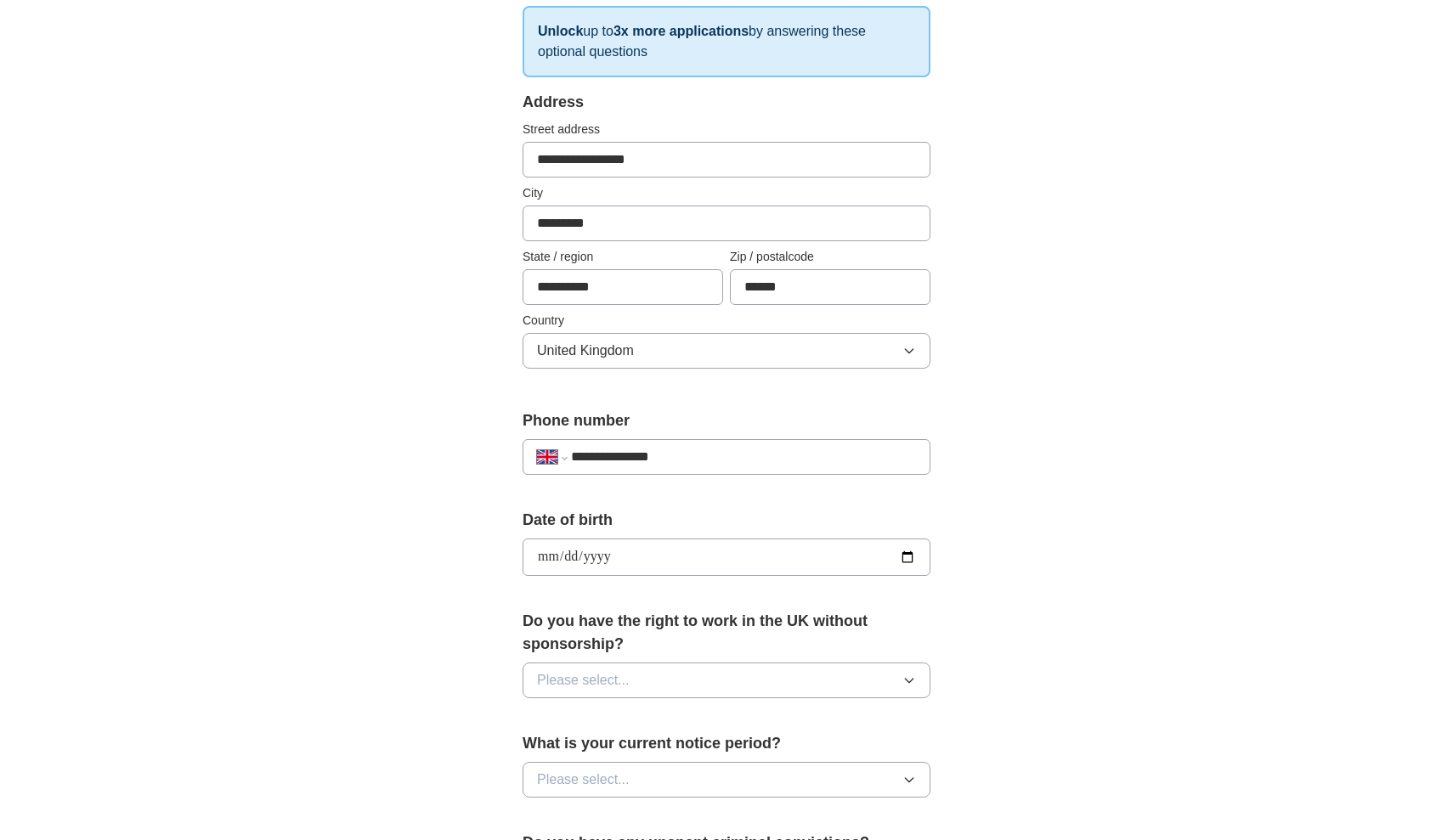 click on "**********" at bounding box center [726, 557] 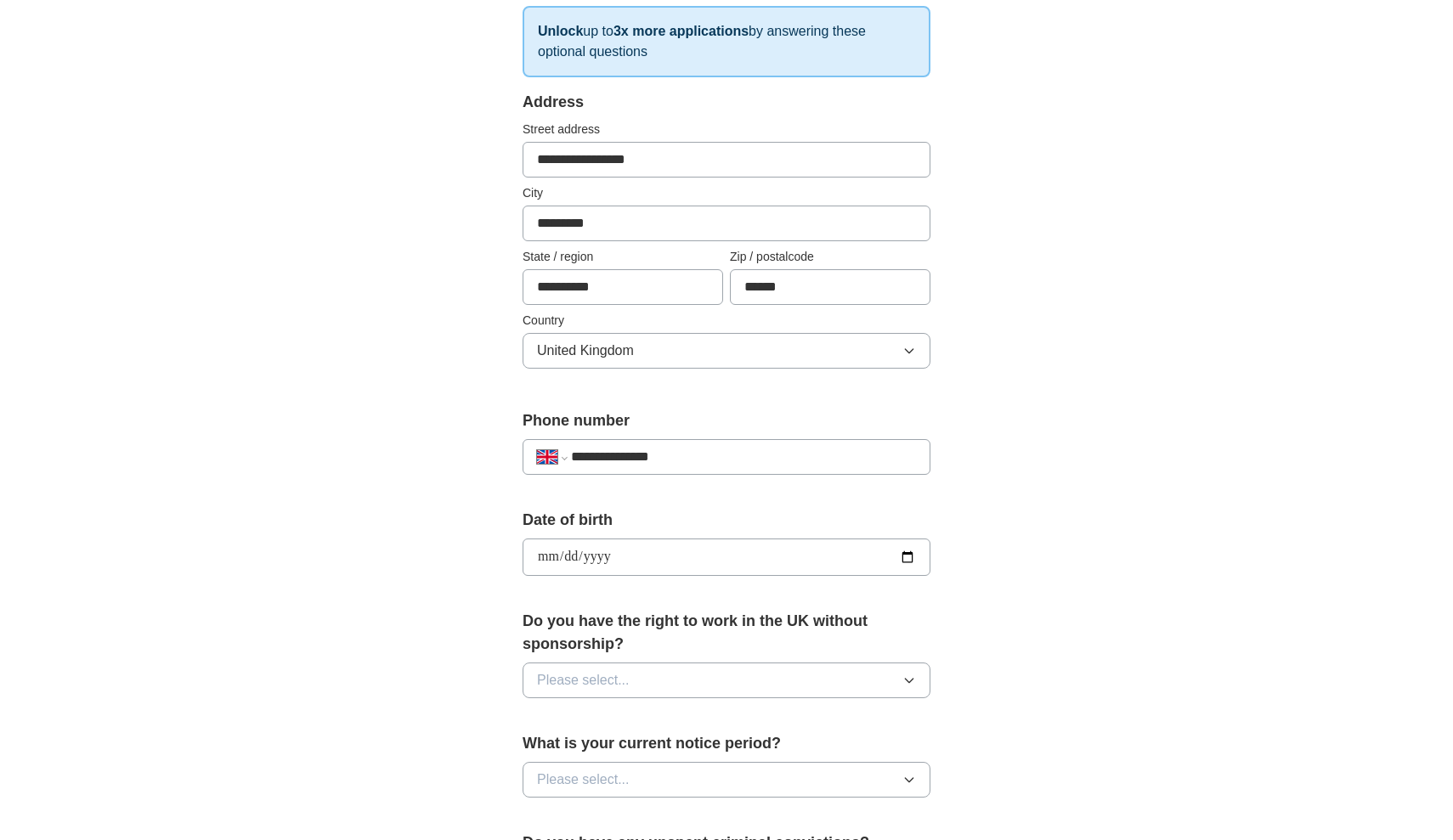 click on "**********" at bounding box center [726, 535] 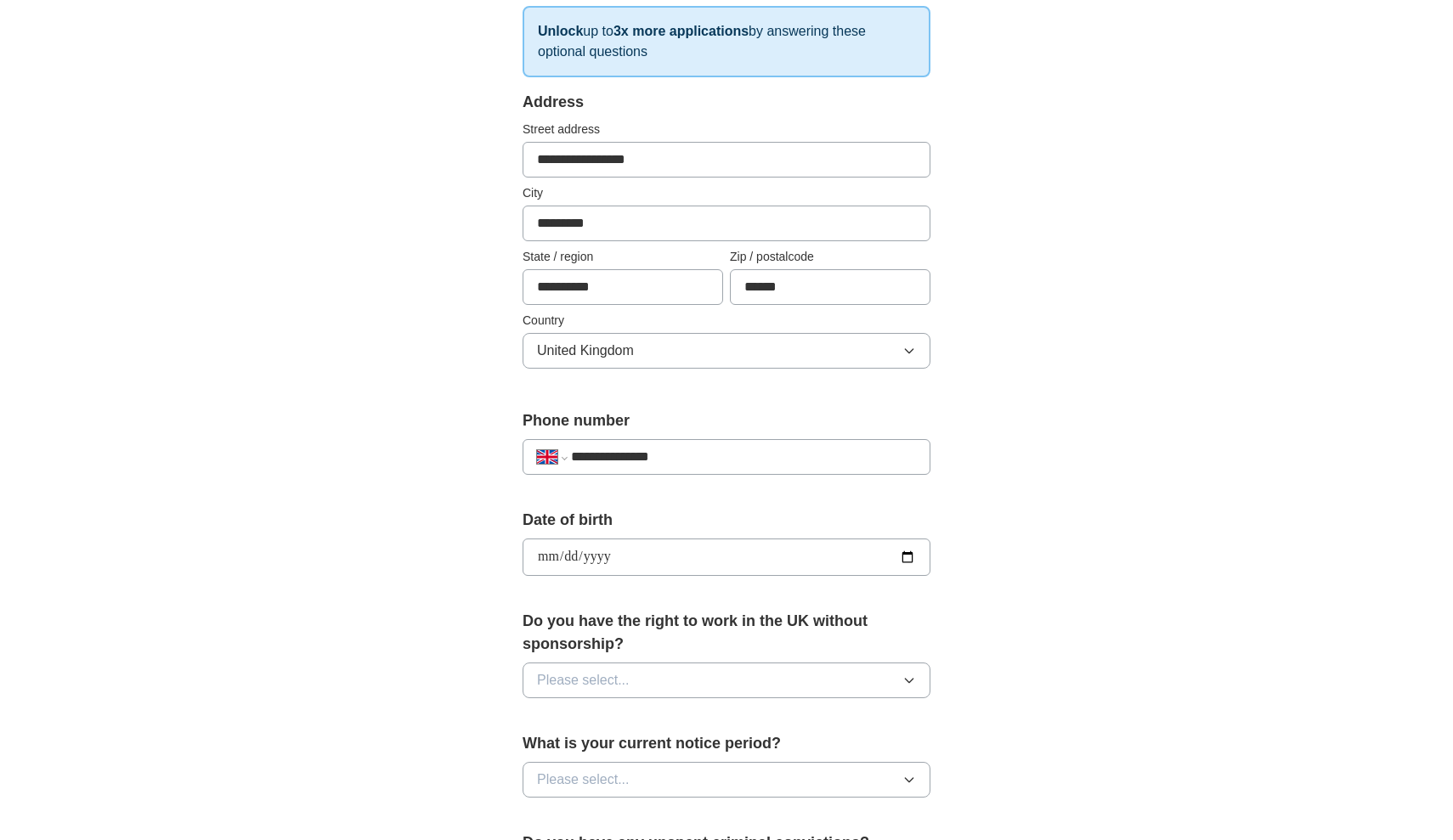 click on "Please select..." at bounding box center (583, 680) 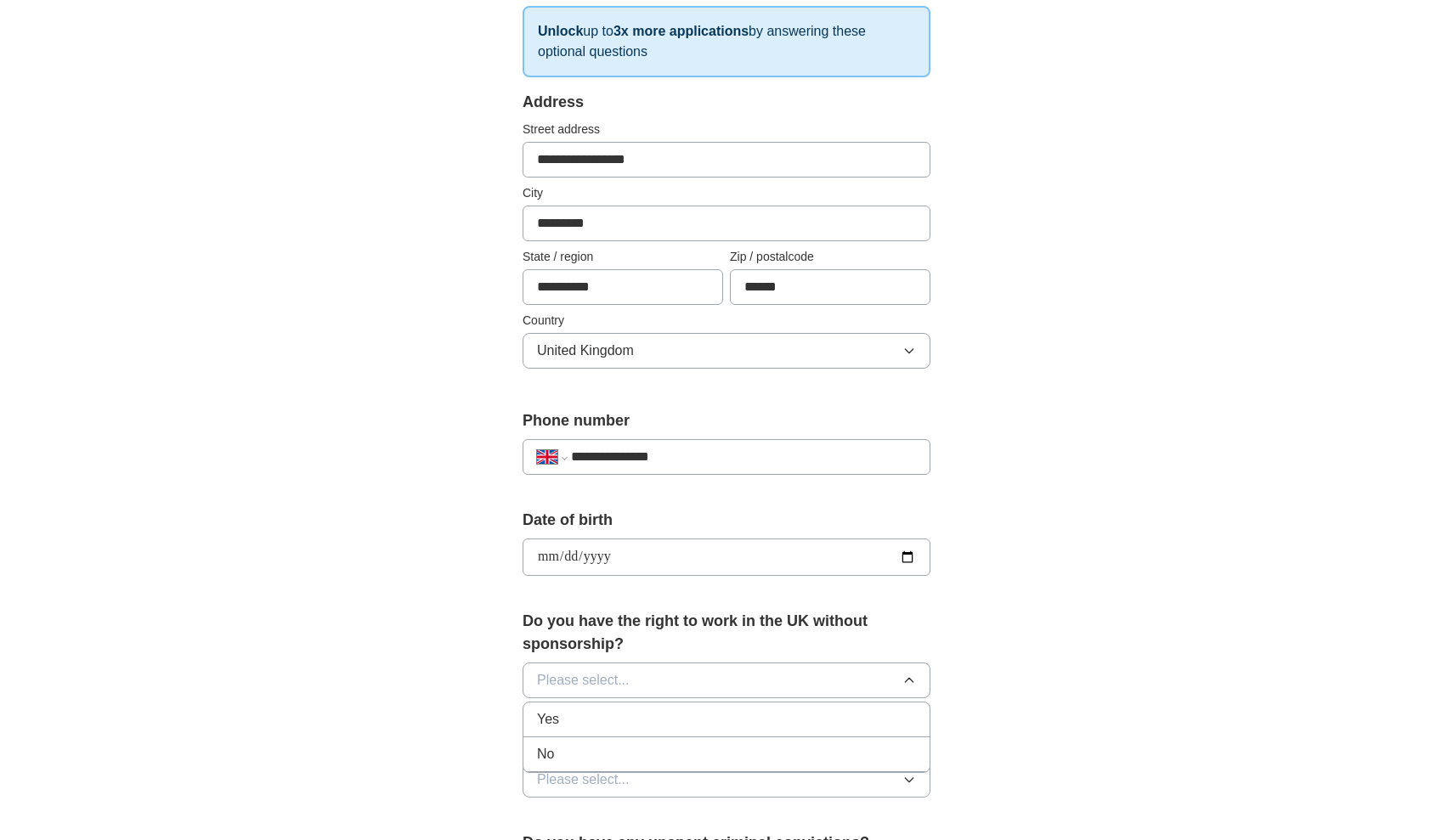 click on "Yes" at bounding box center (726, 719) 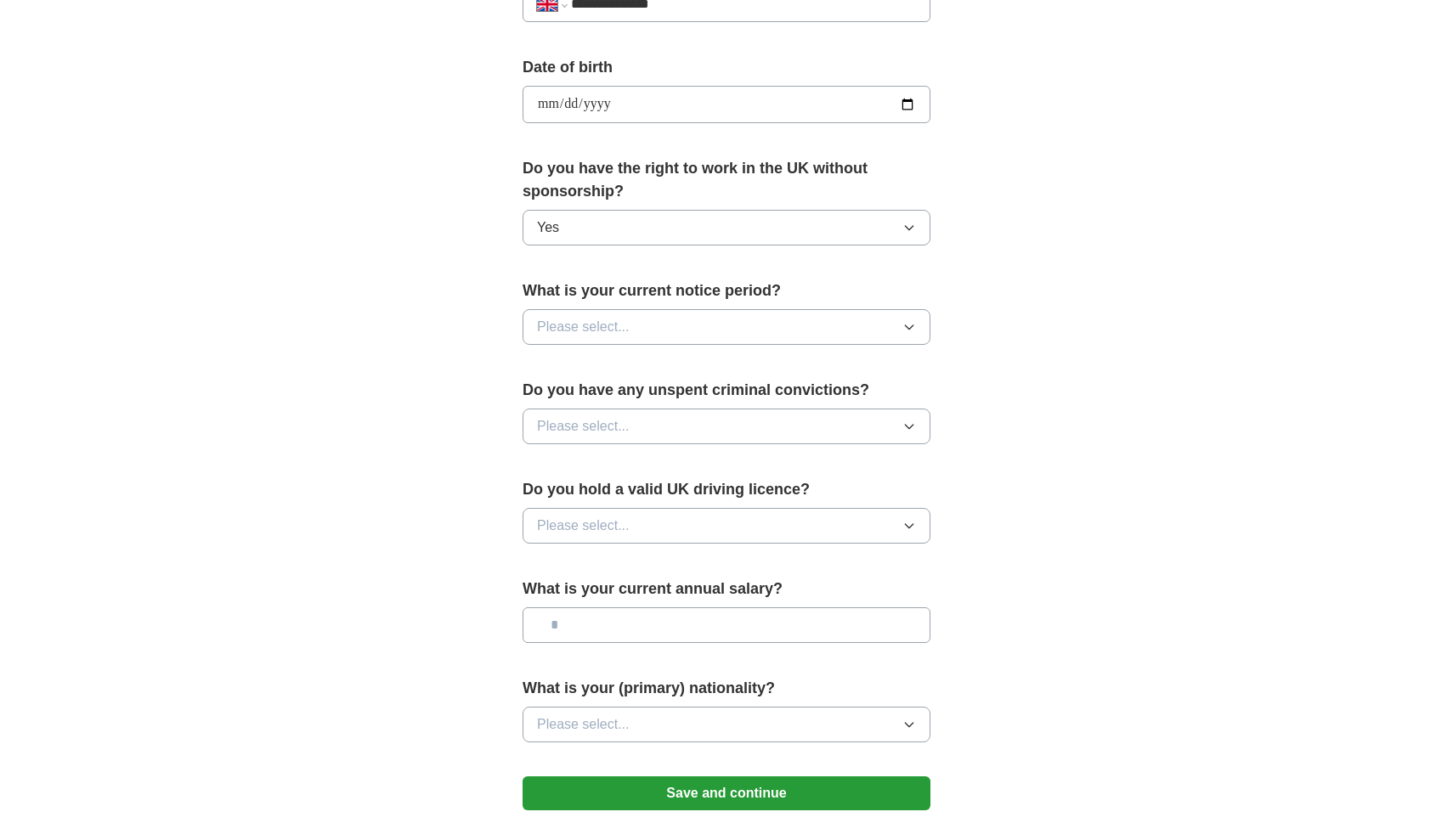 scroll, scrollTop: 728, scrollLeft: 0, axis: vertical 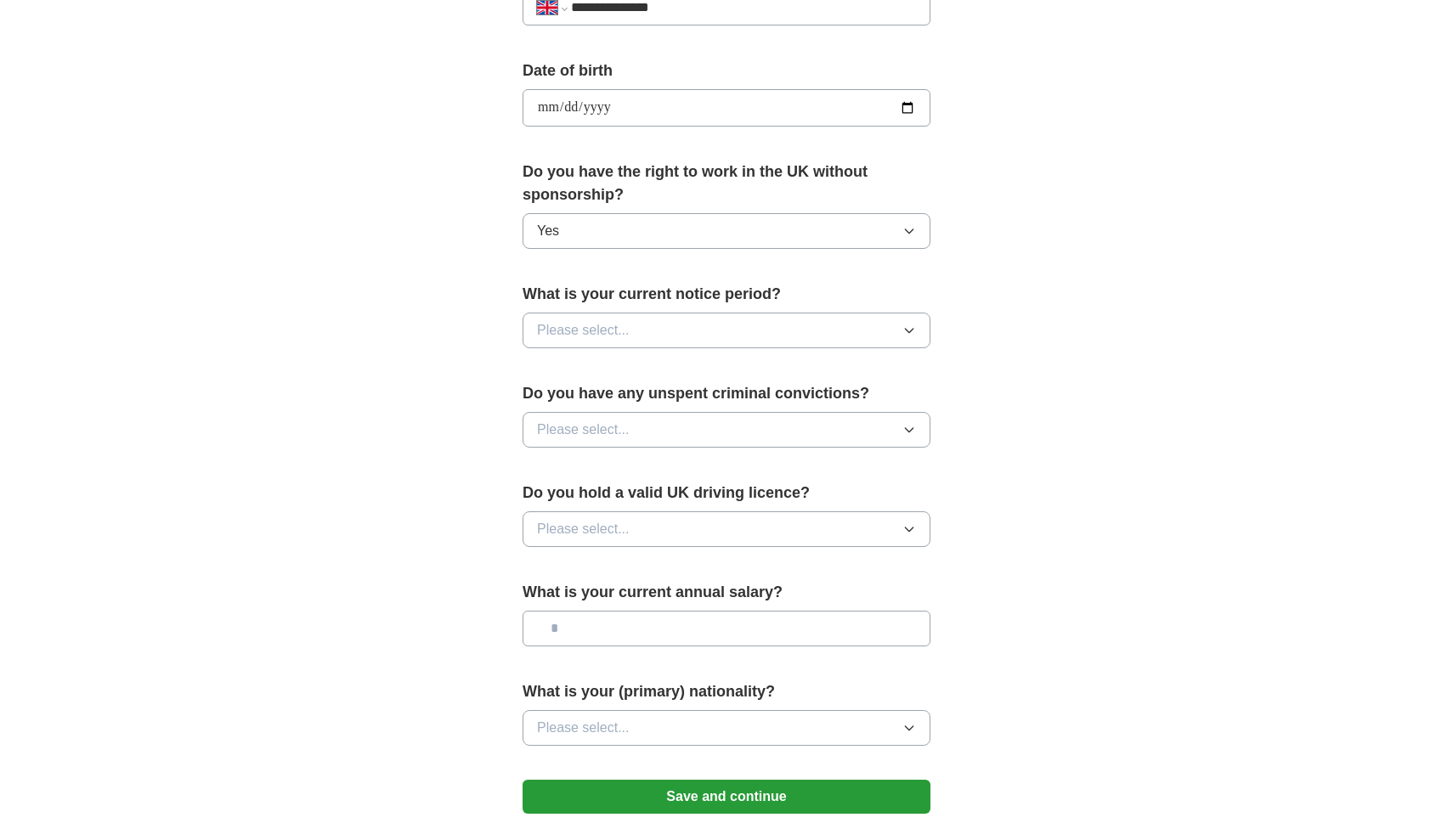 click on "Please select..." at bounding box center (726, 330) 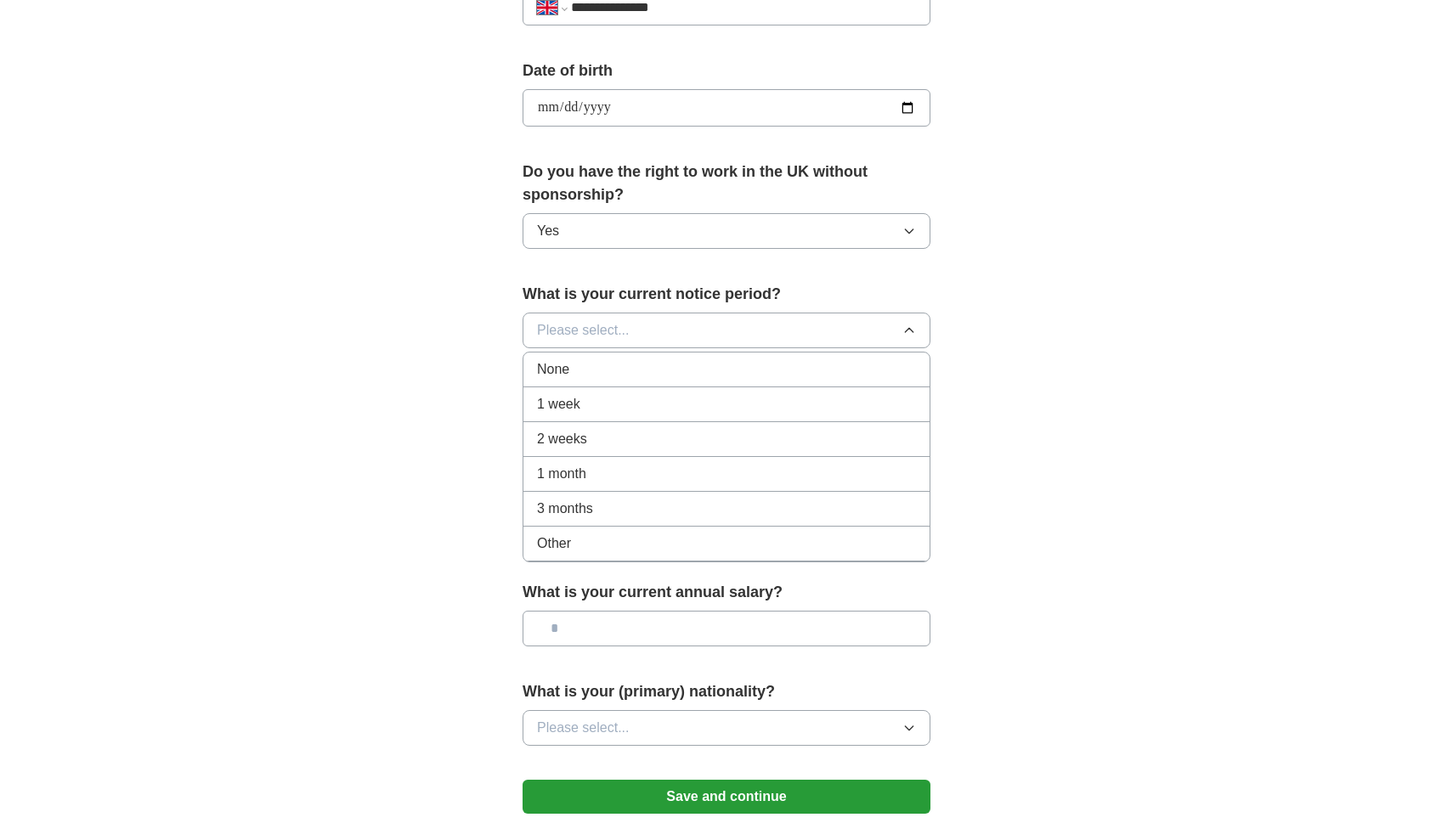 click on "Other" at bounding box center [554, 544] 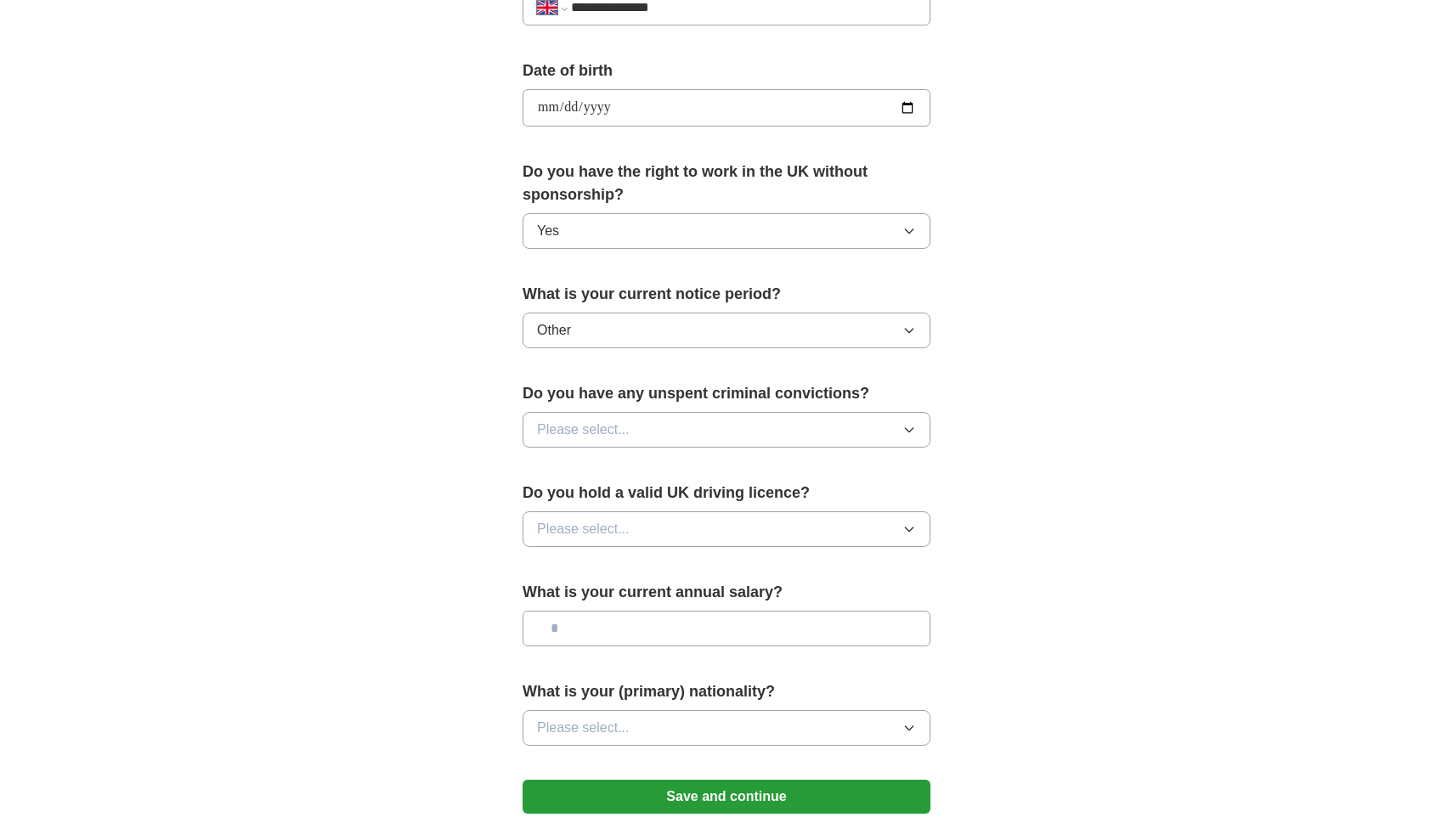 click on "Please select..." at bounding box center [583, 430] 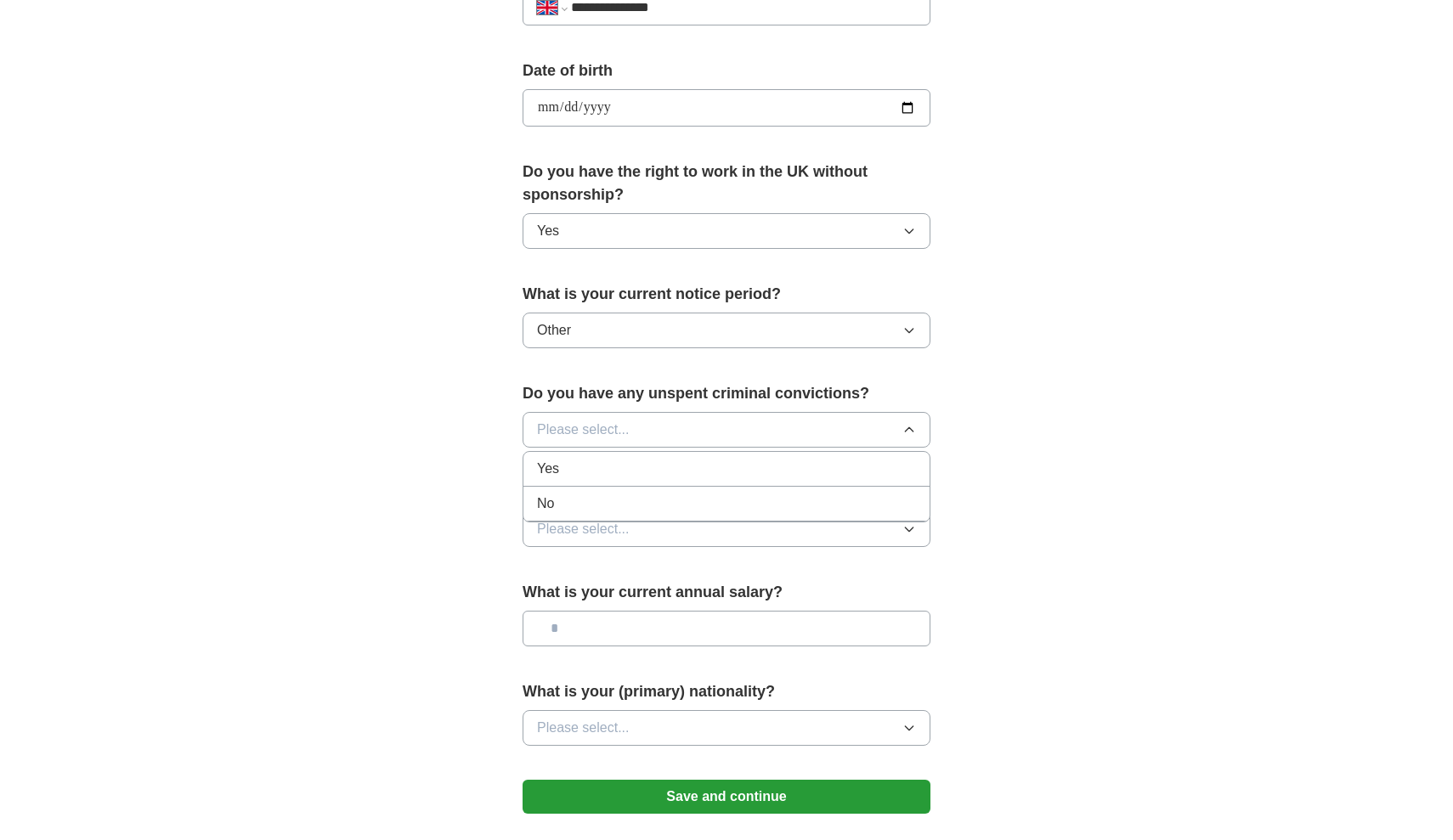 click on "No" at bounding box center [726, 504] 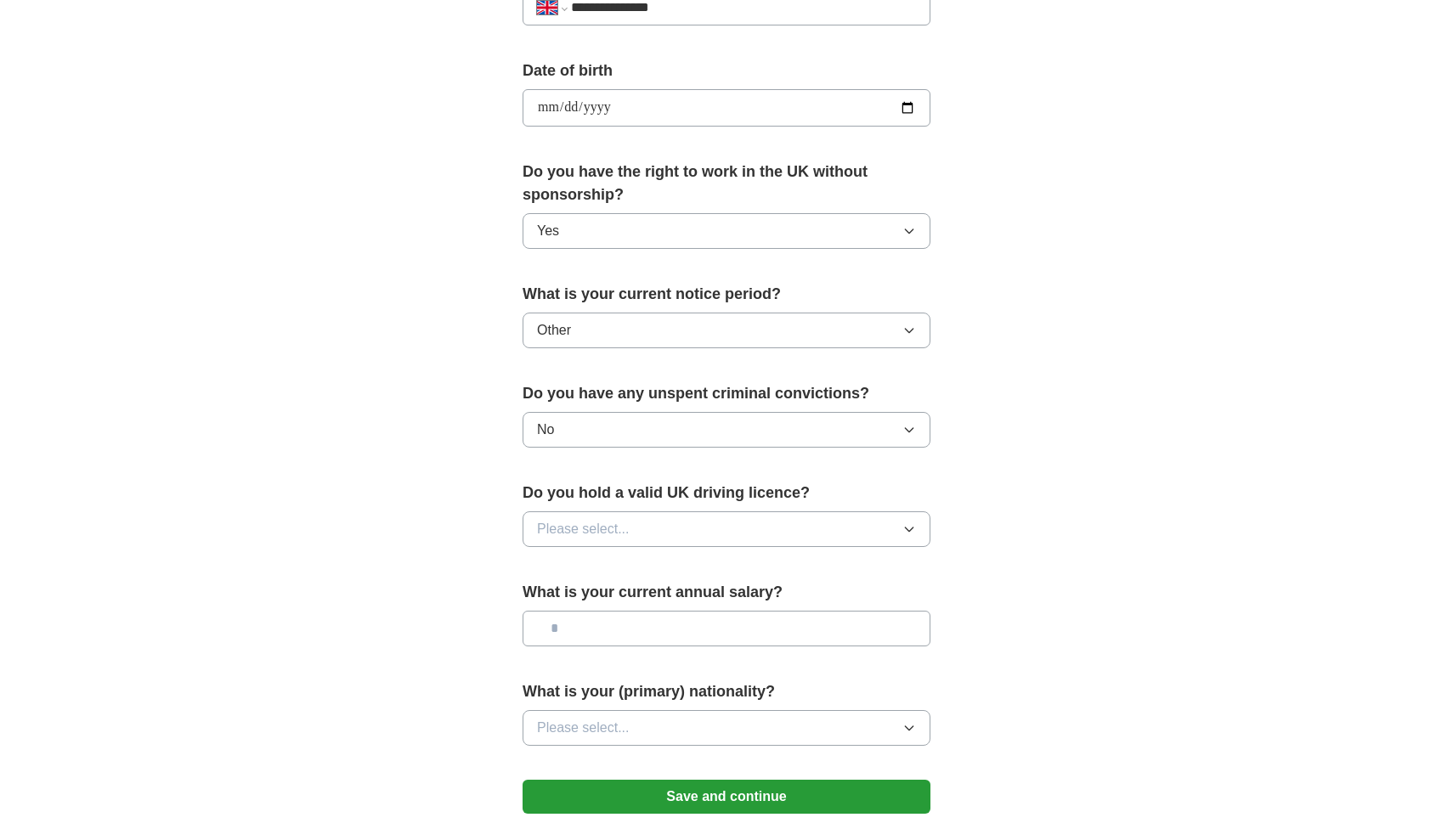 click on "Please select..." at bounding box center (583, 529) 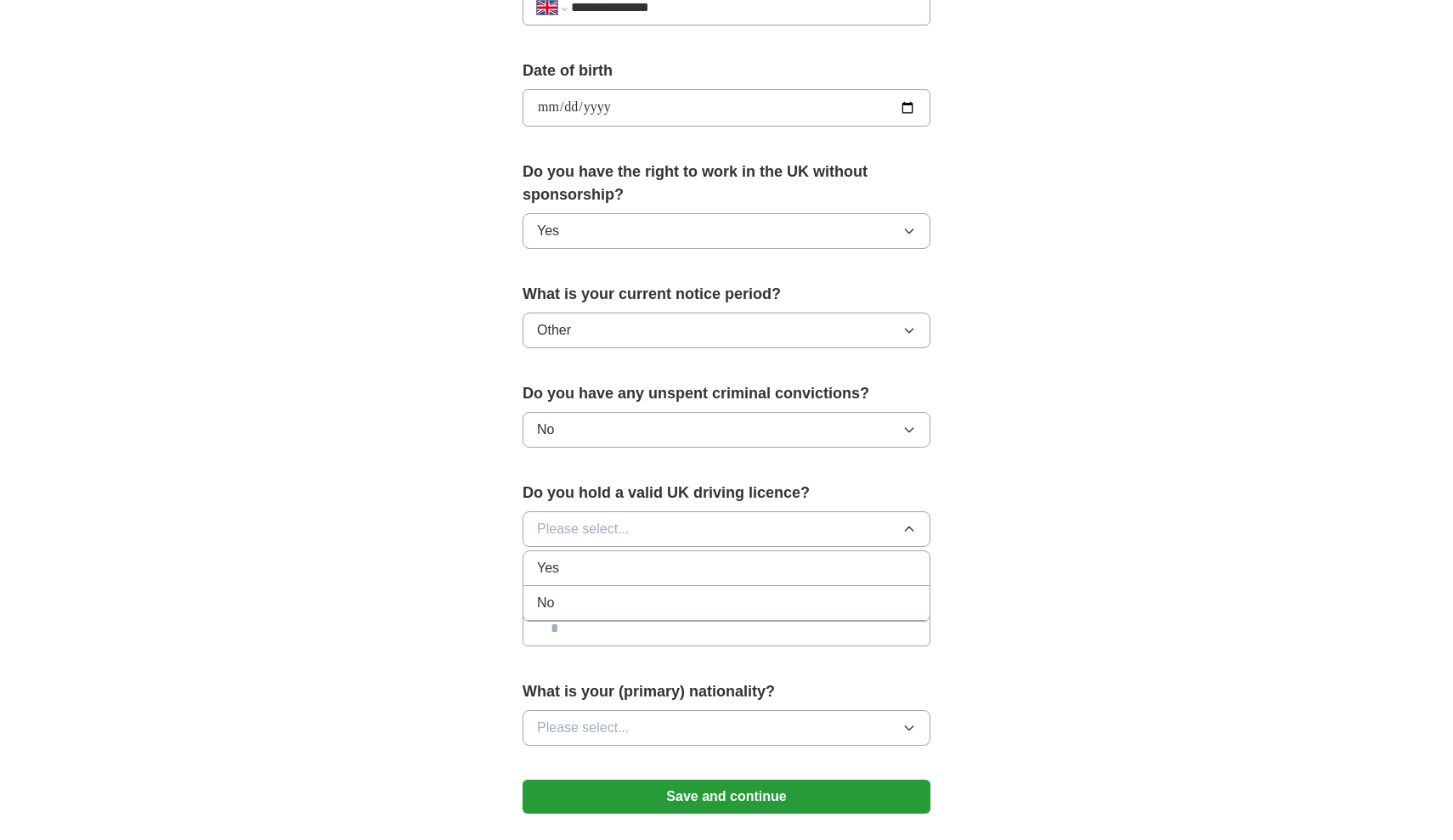 click on "Yes" at bounding box center (726, 568) 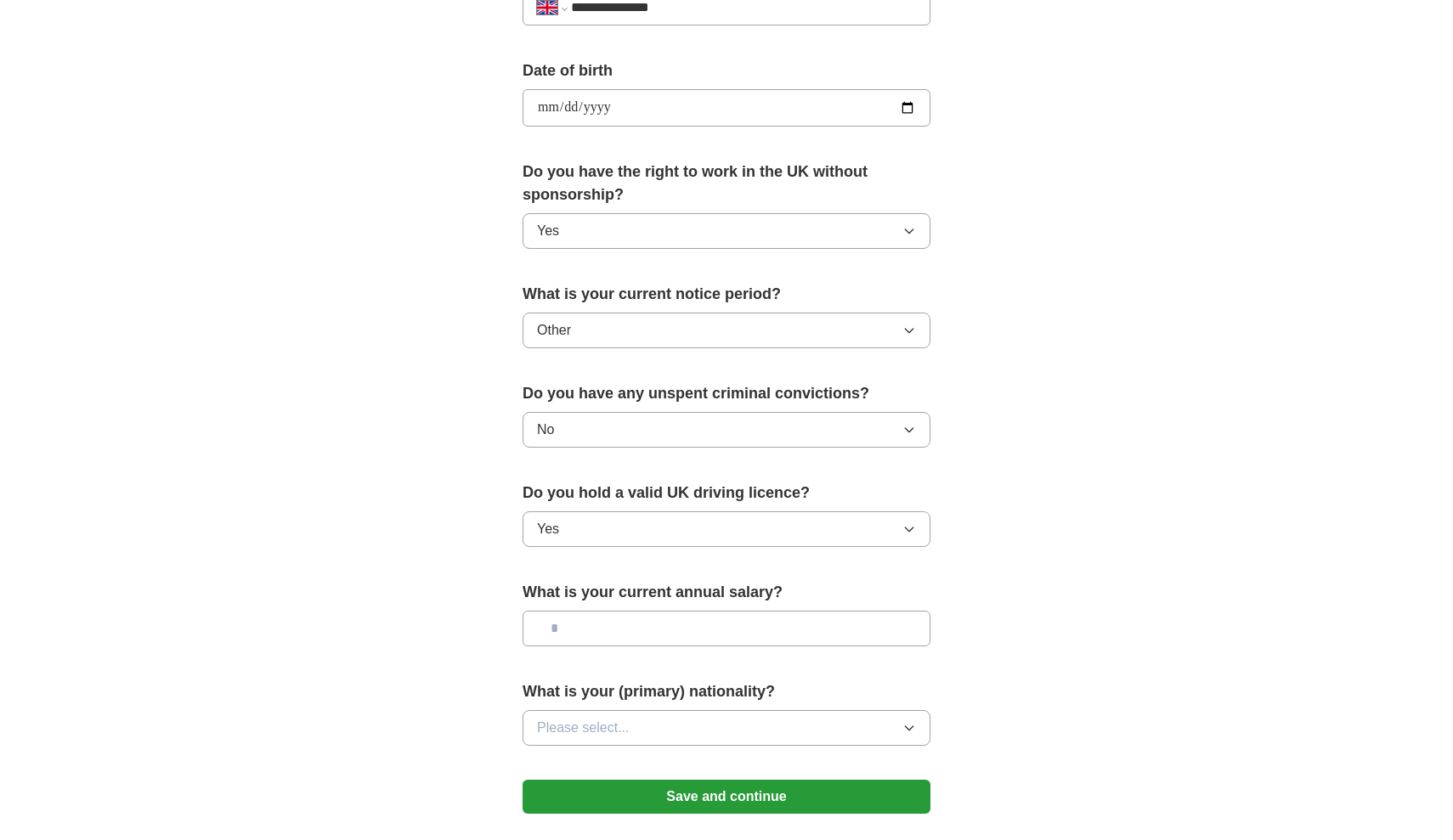 click at bounding box center (726, 629) 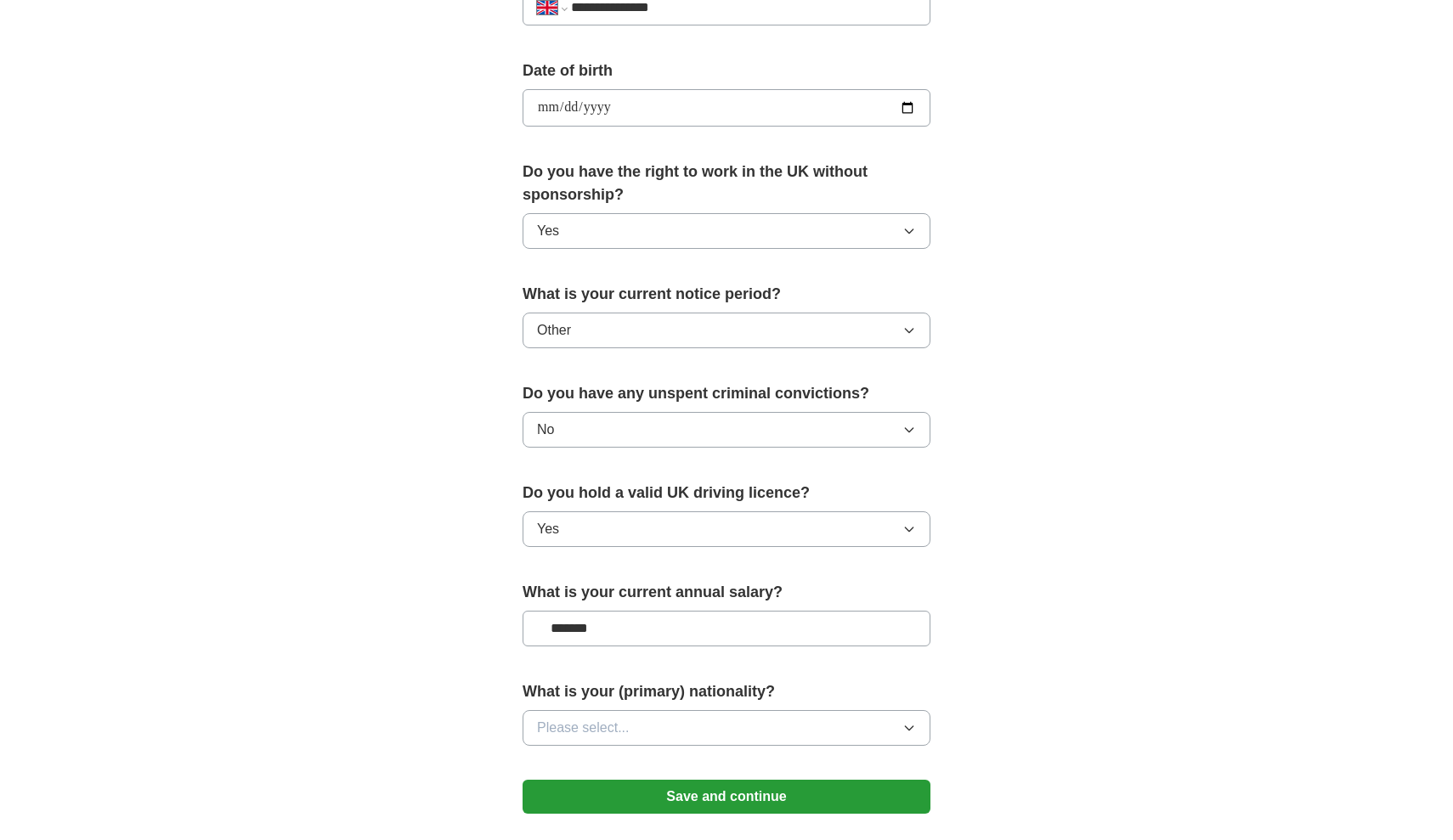 type on "********" 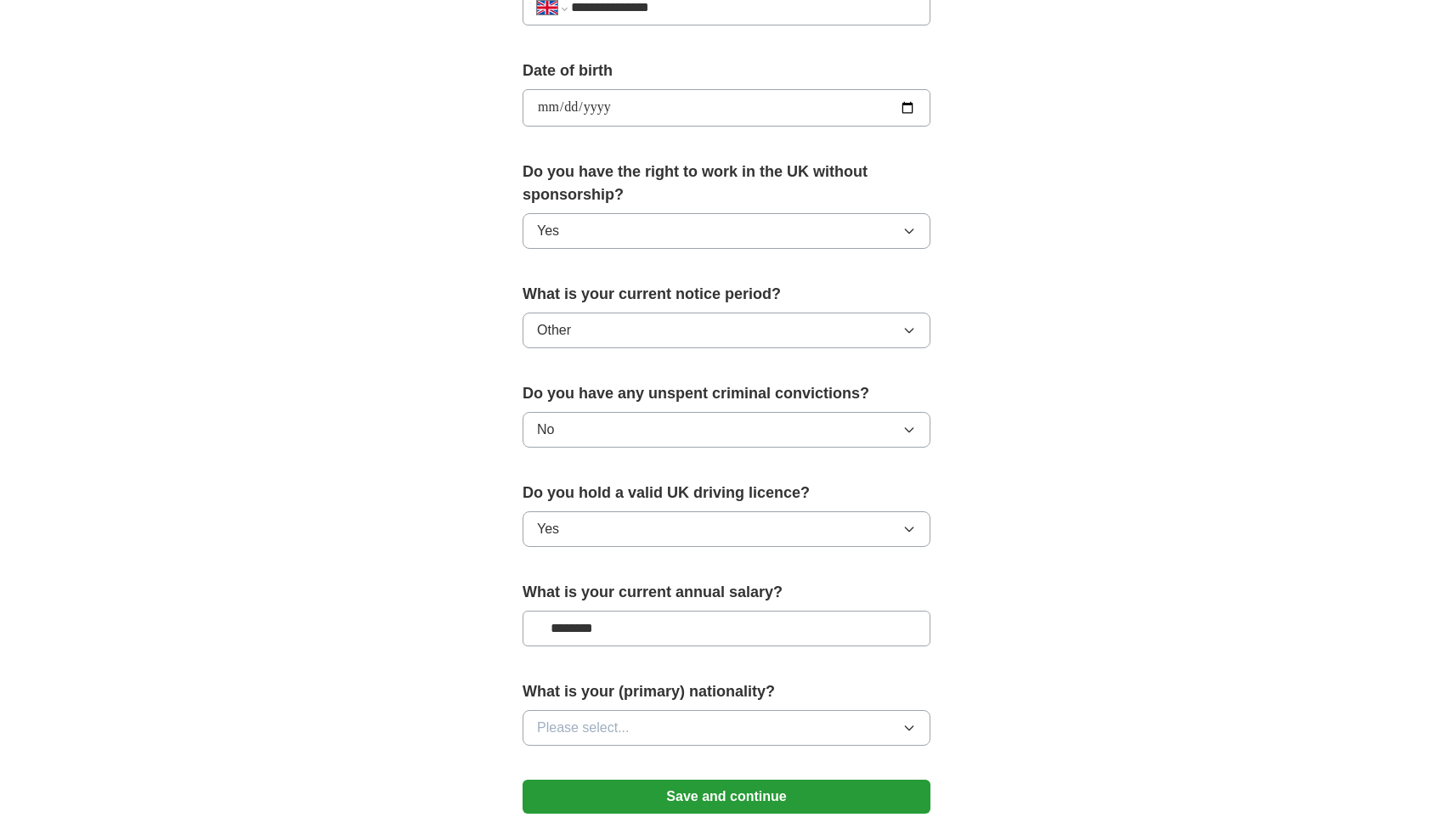 click on "Please select..." at bounding box center (583, 728) 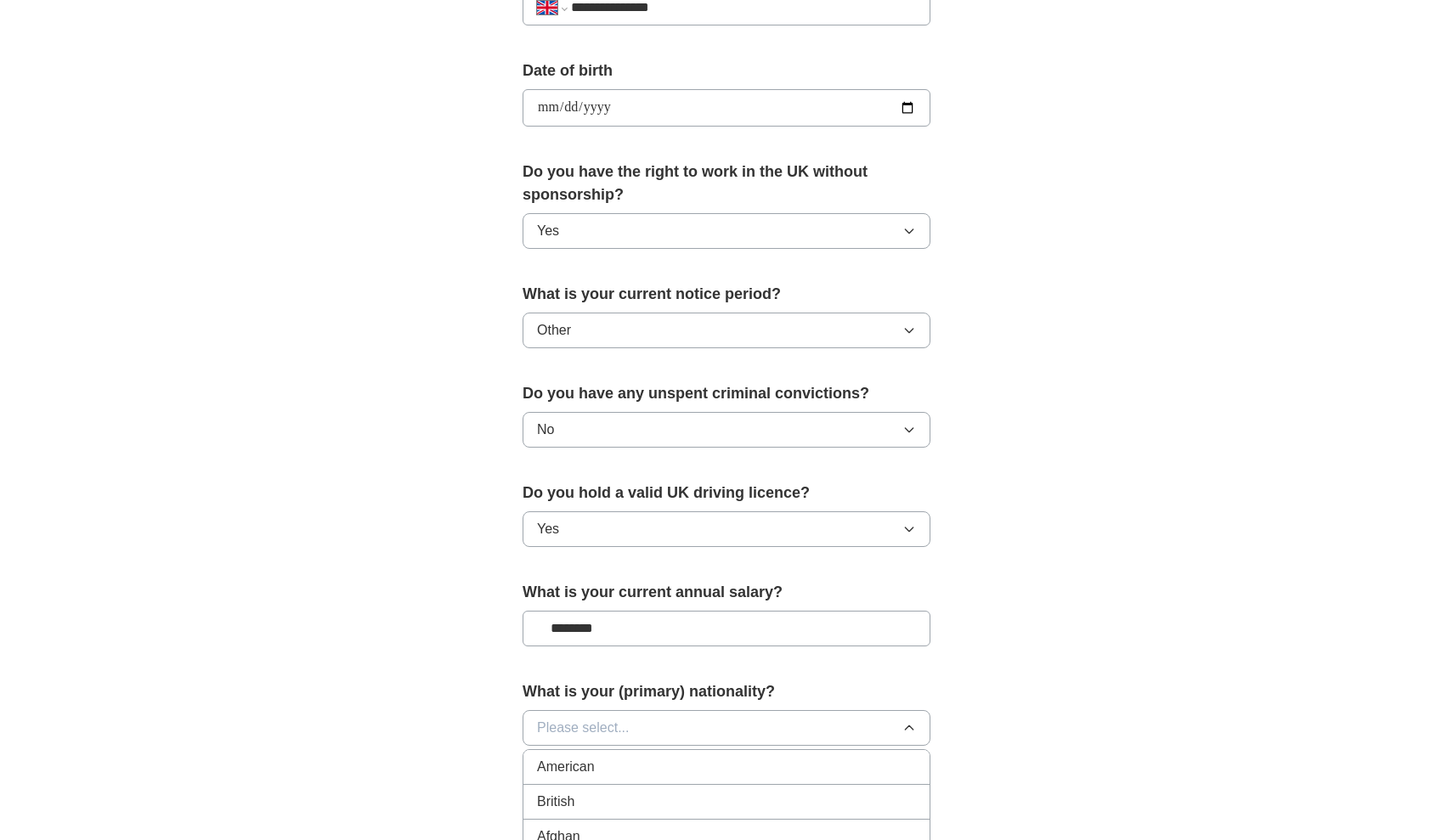 click on "British" at bounding box center [726, 802] 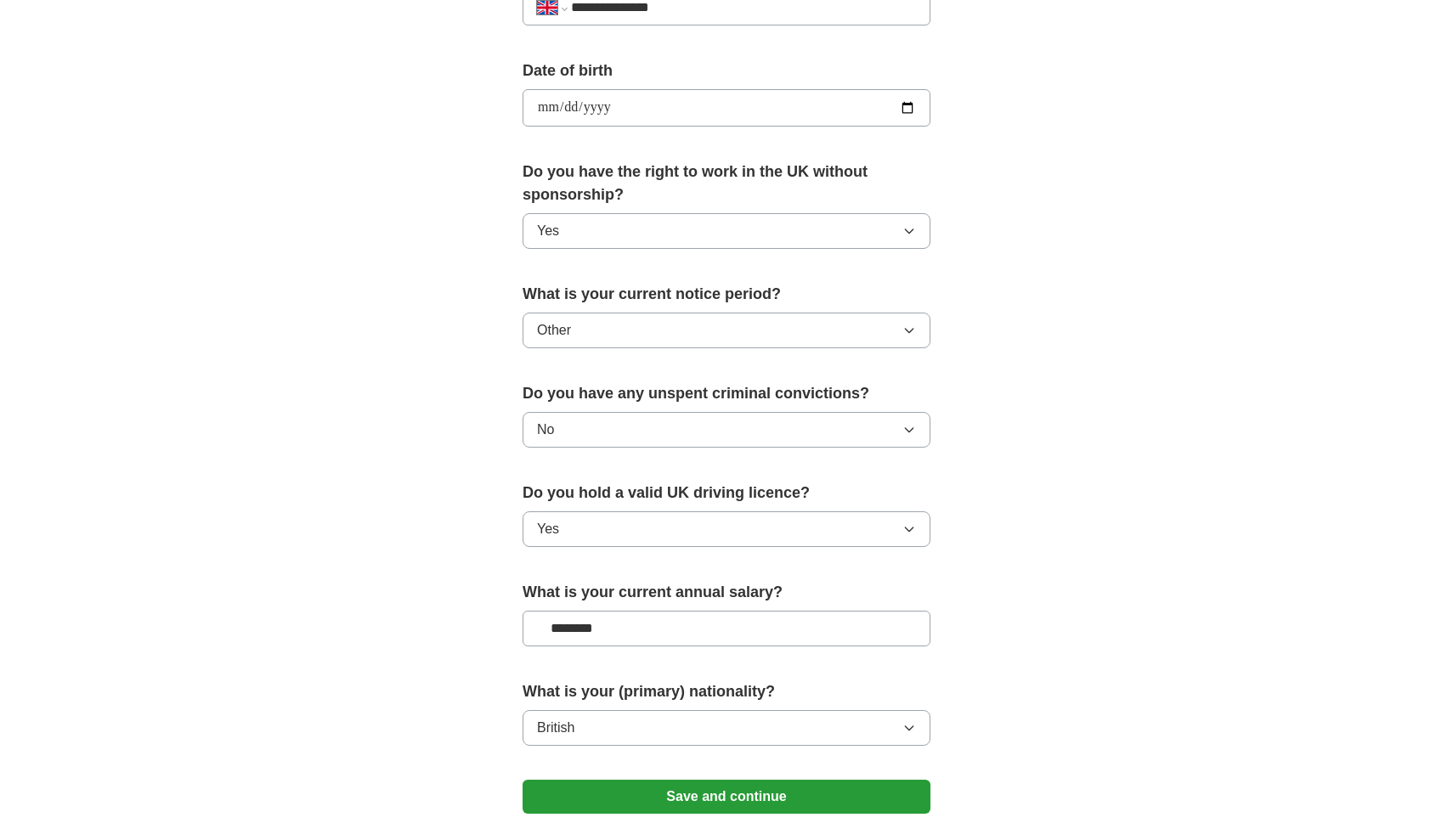 click on "Save and continue" at bounding box center (726, 797) 